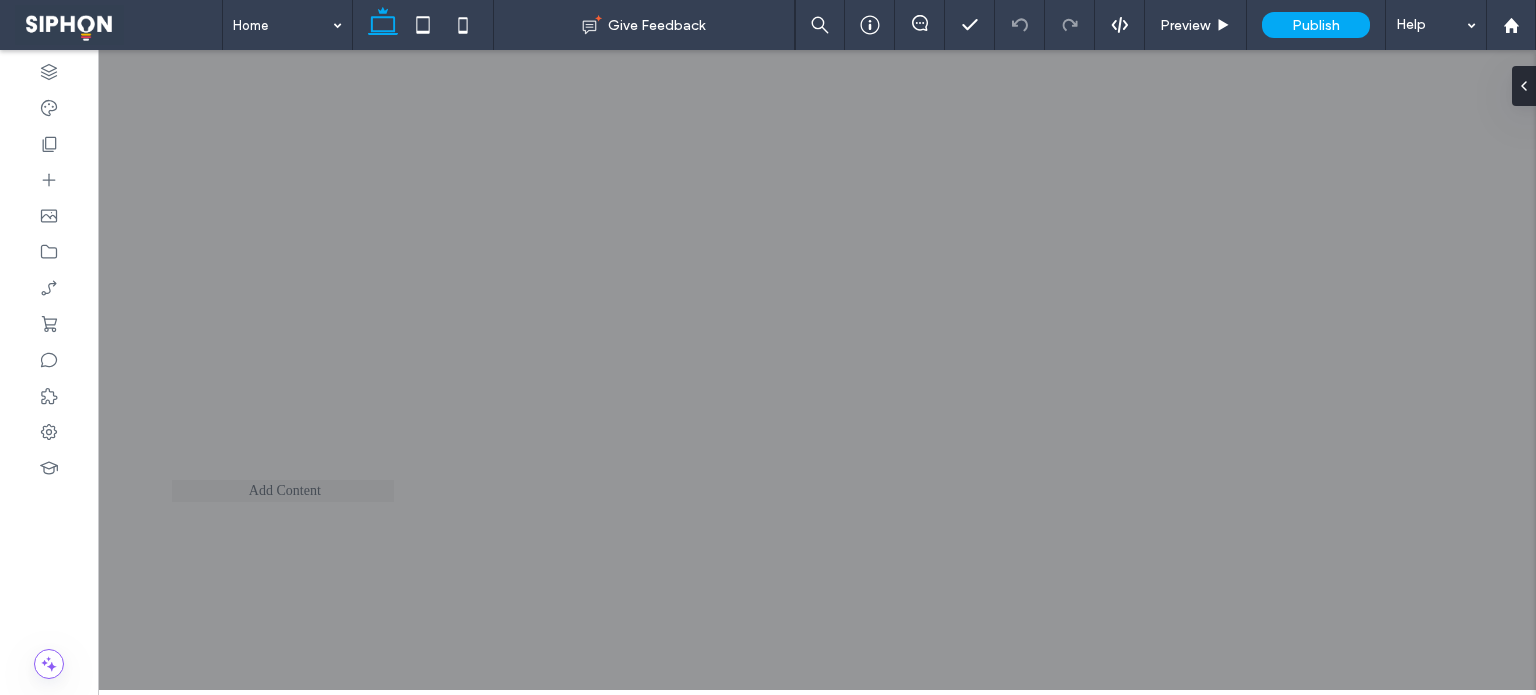 scroll, scrollTop: 0, scrollLeft: 0, axis: both 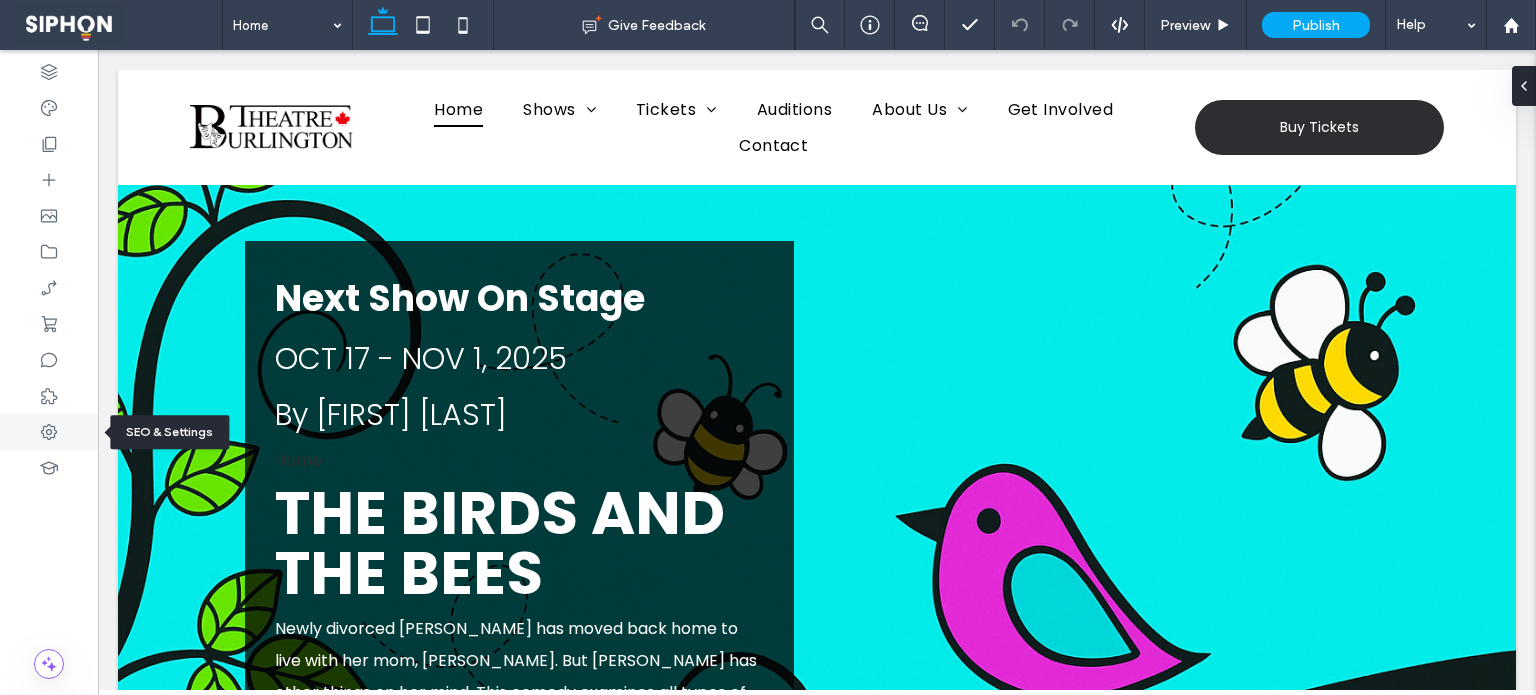 click 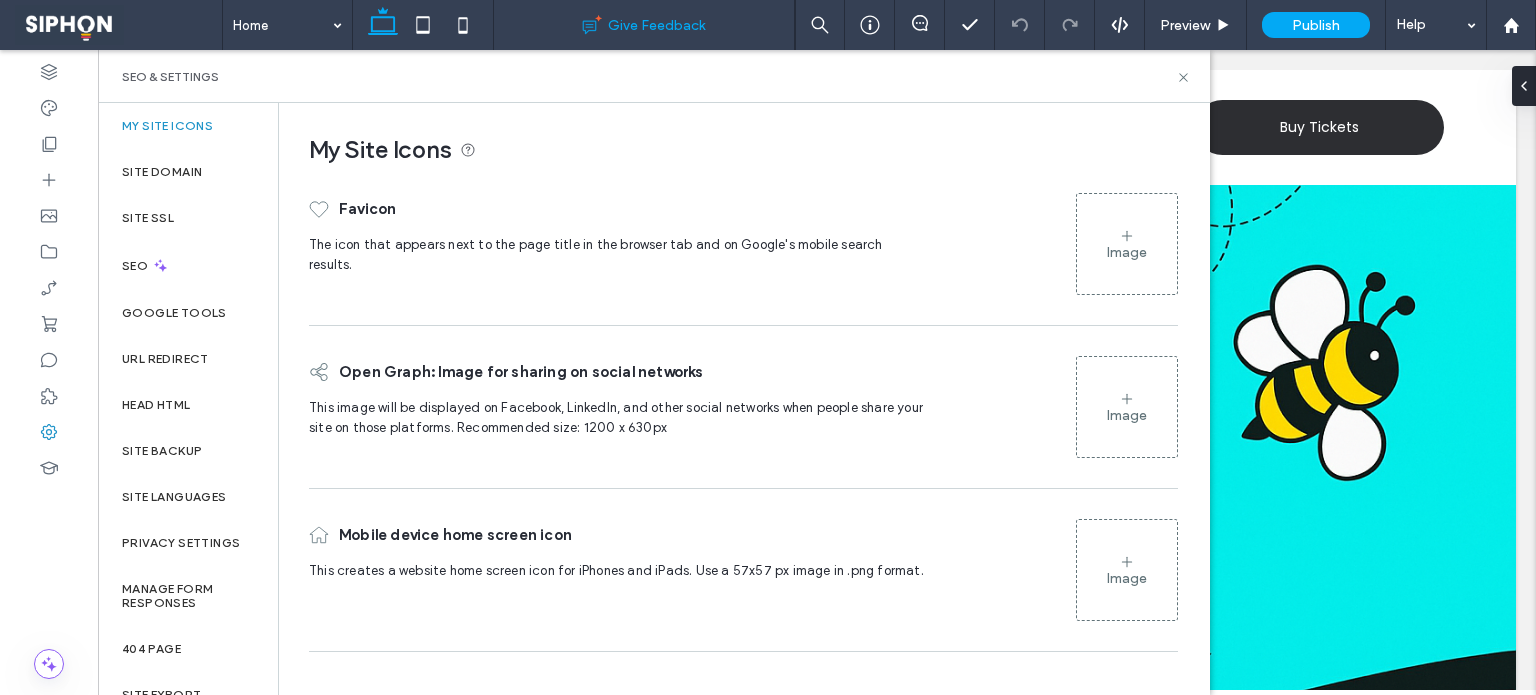 scroll, scrollTop: 82, scrollLeft: 0, axis: vertical 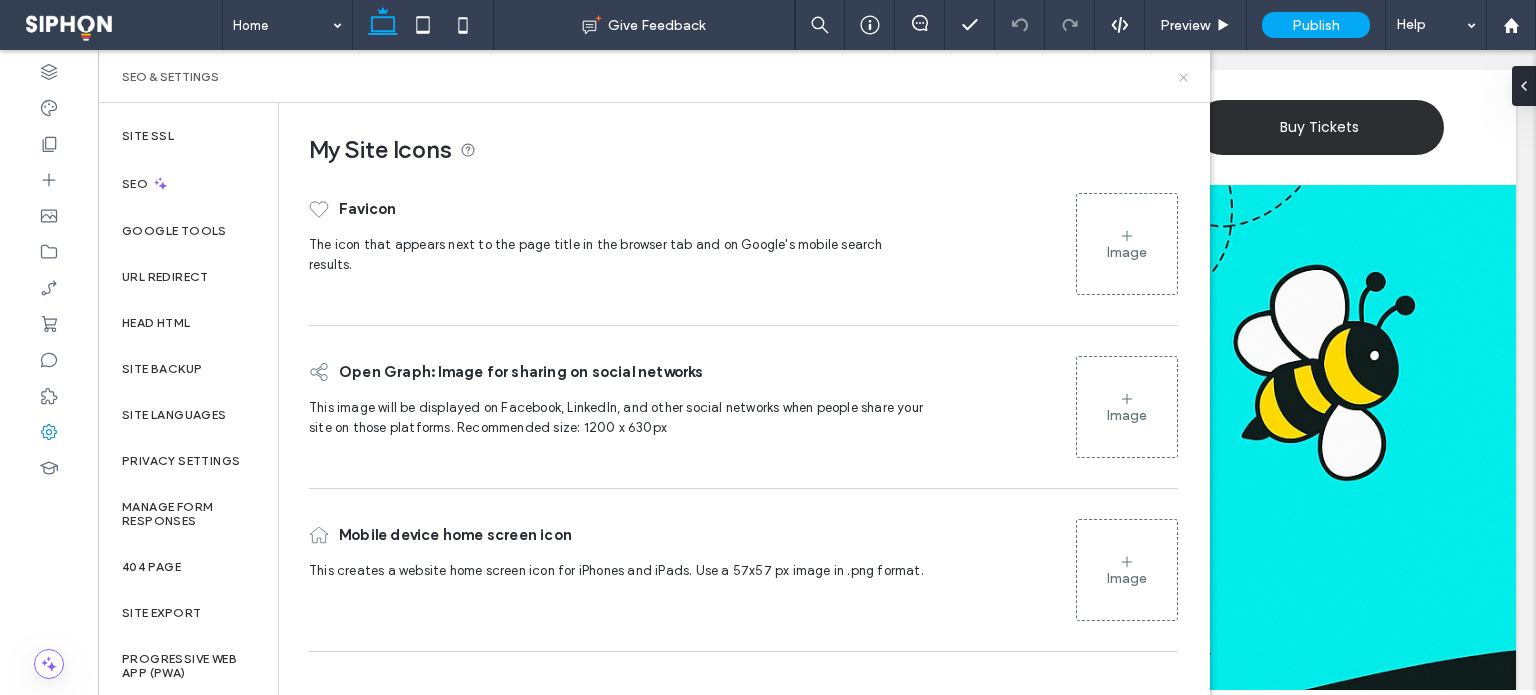 click 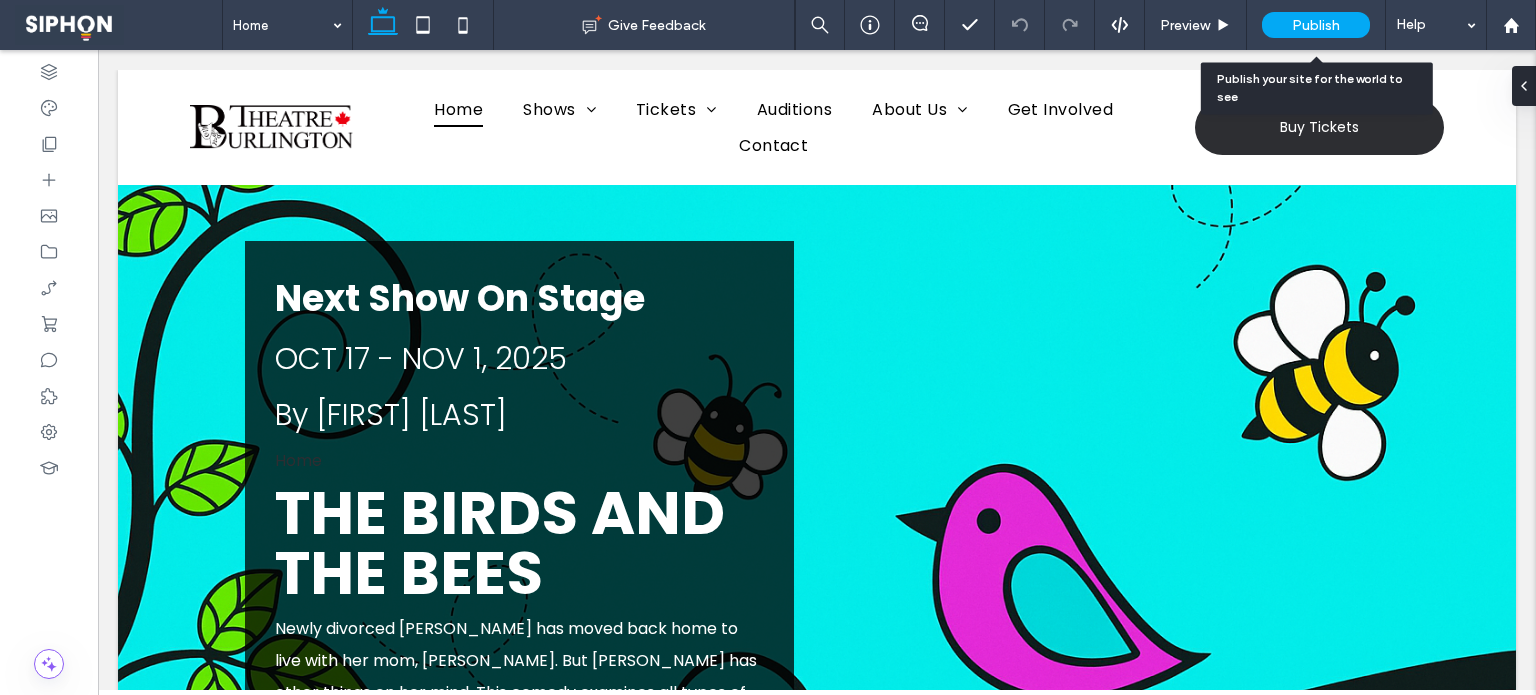 click on "Publish" at bounding box center (1316, 25) 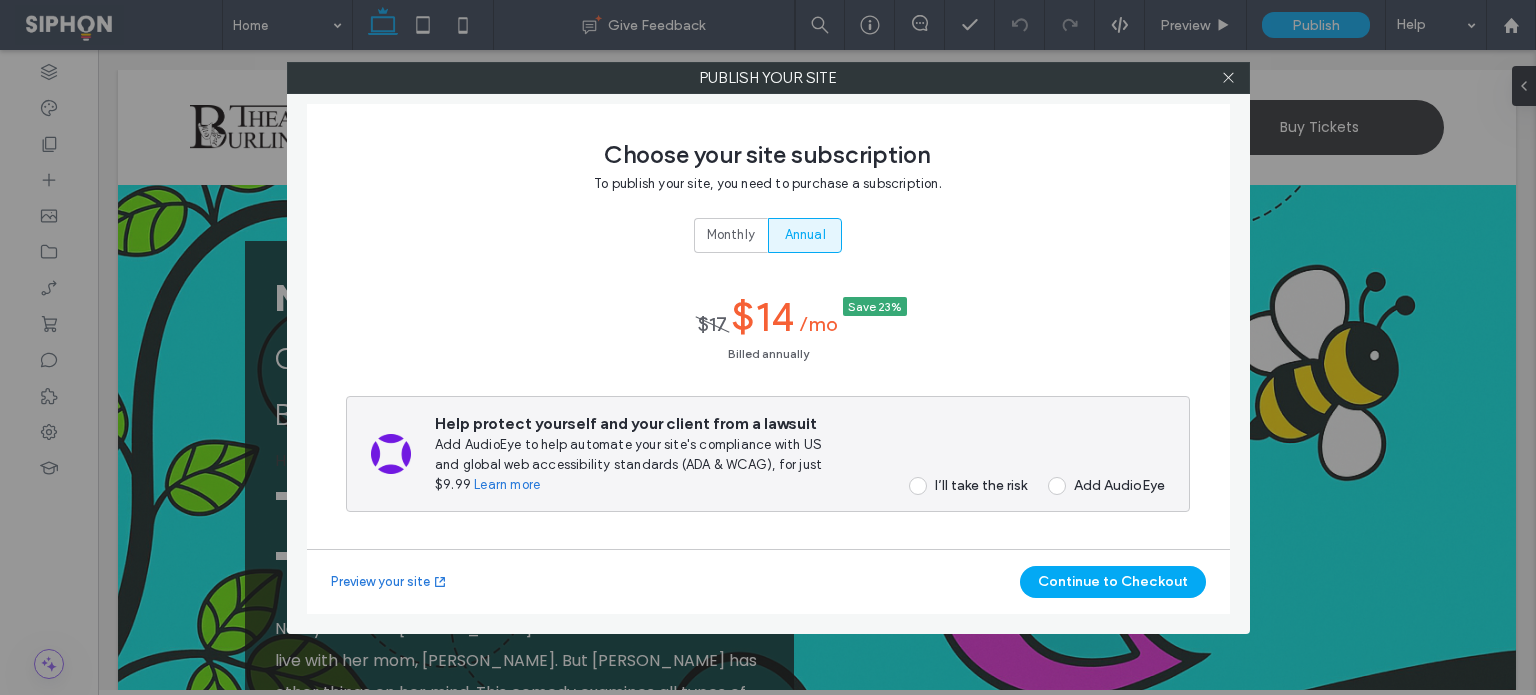 click on "Annual" at bounding box center [805, 235] 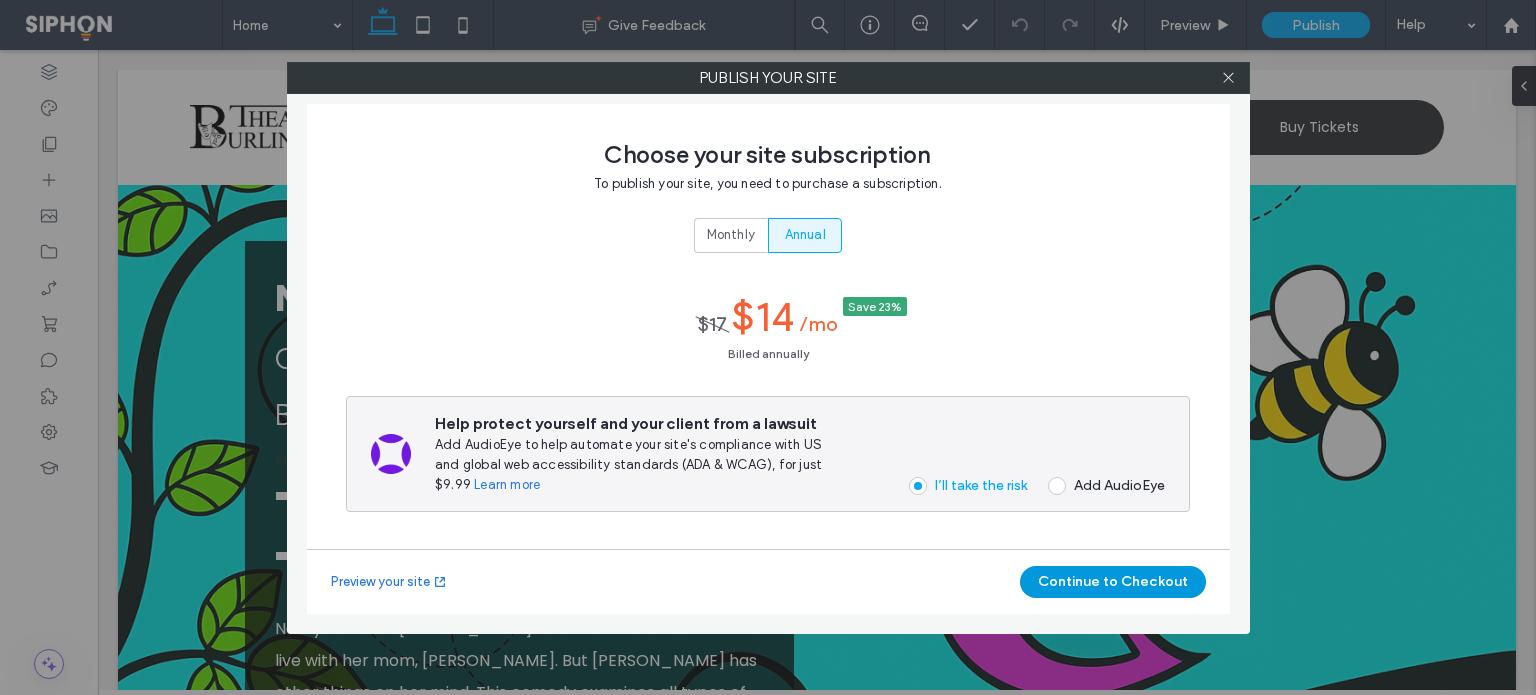 click on "Continue to Checkout" at bounding box center [1113, 582] 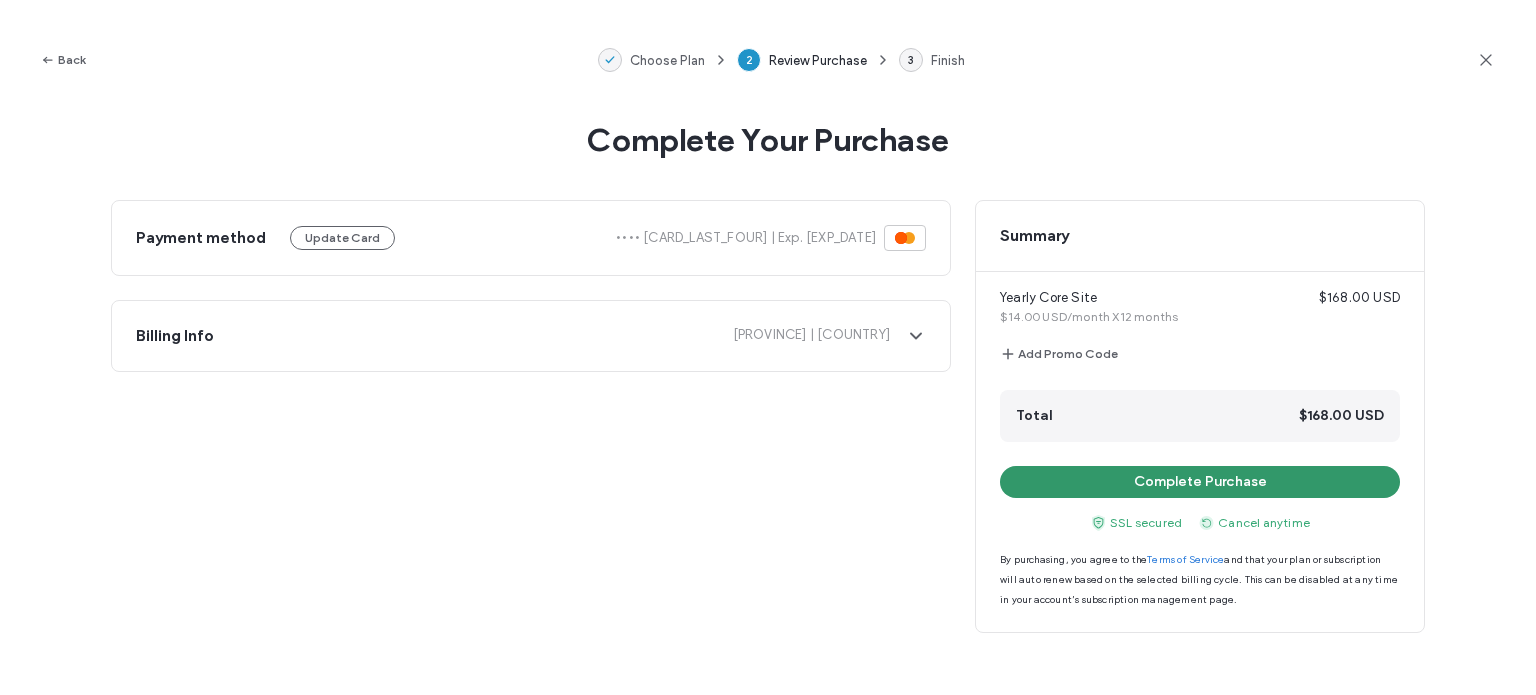 click on "Complete Purchase" at bounding box center [1200, 482] 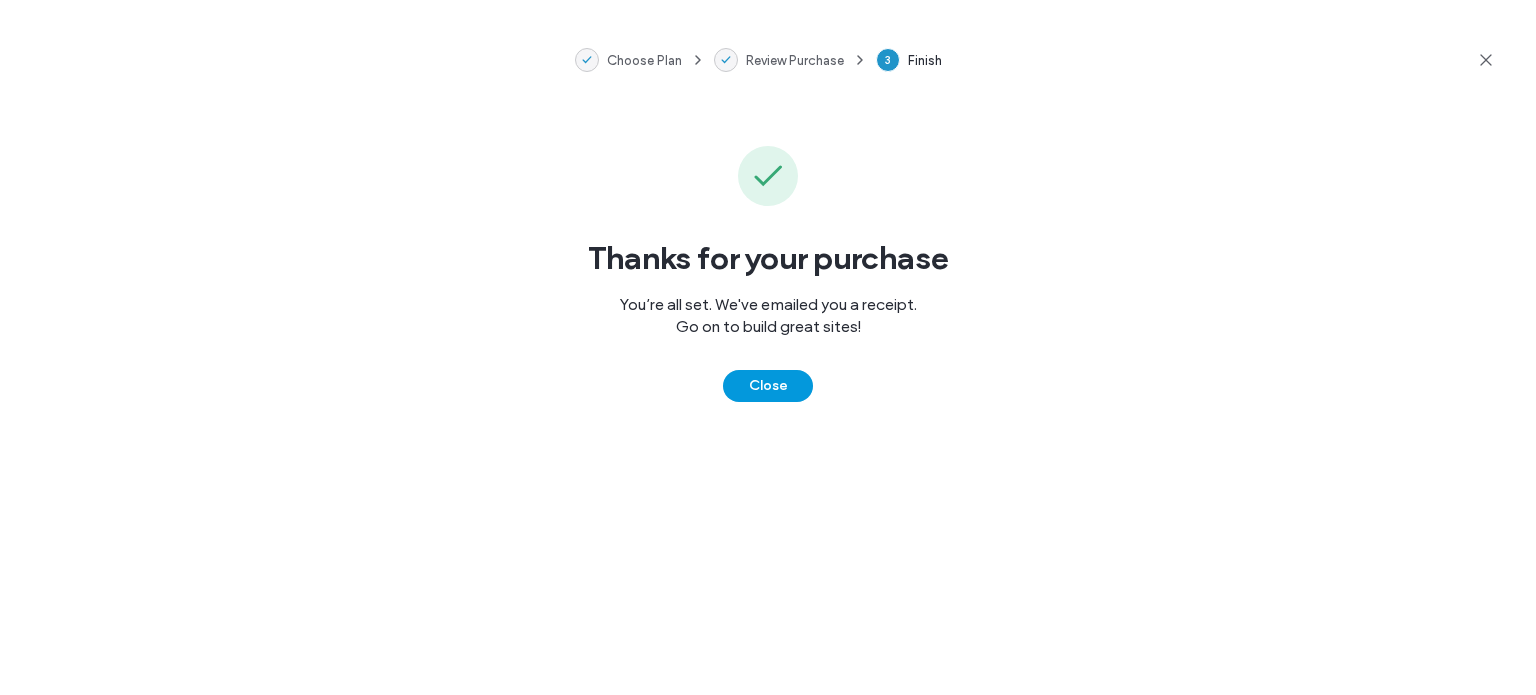 click on "Close" at bounding box center [768, 386] 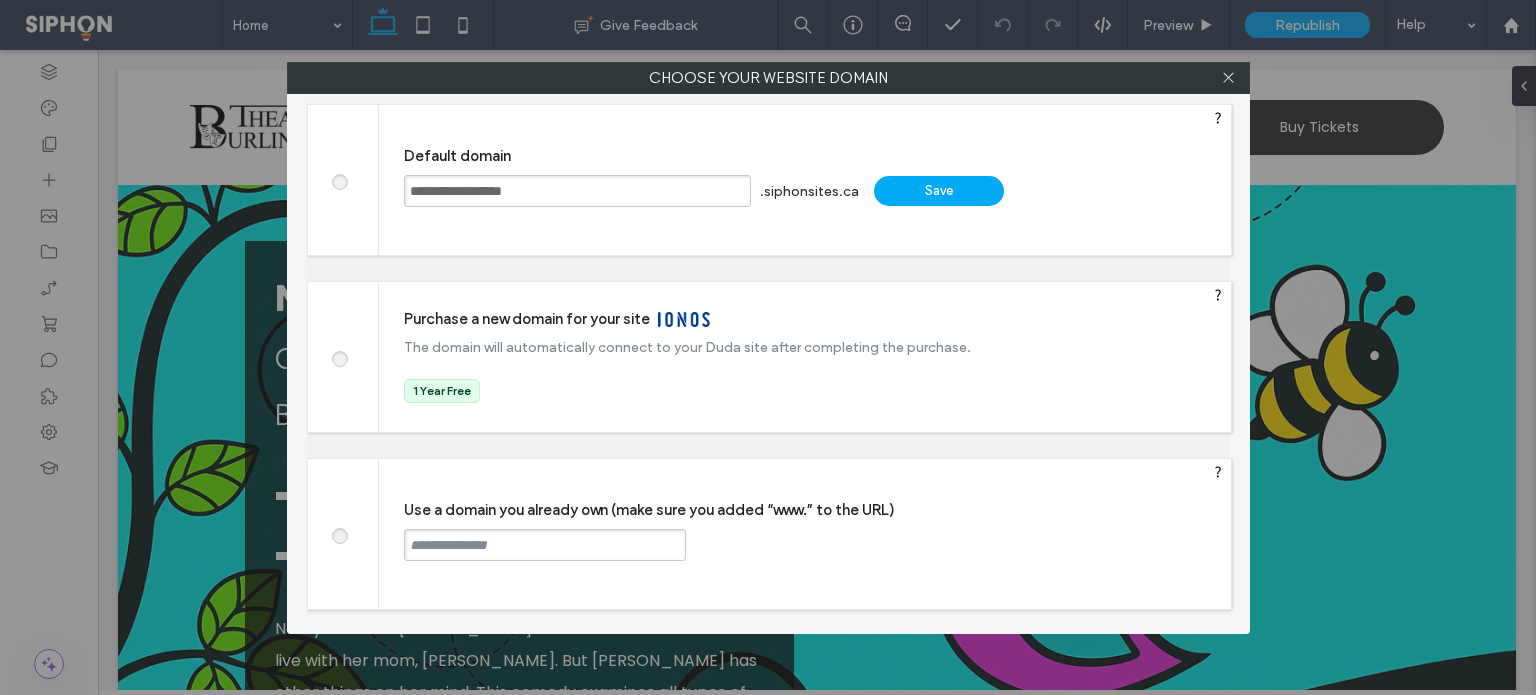 click at bounding box center [339, 533] 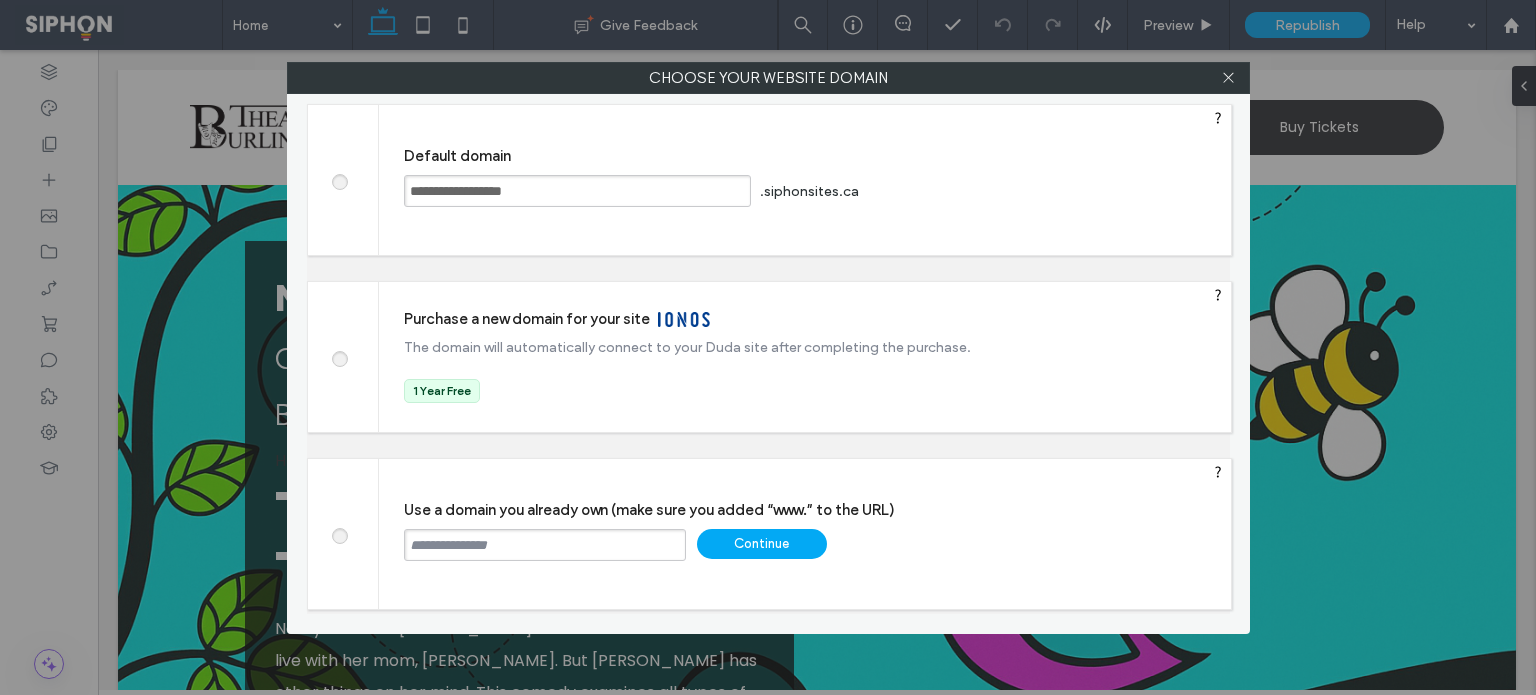 click at bounding box center (545, 545) 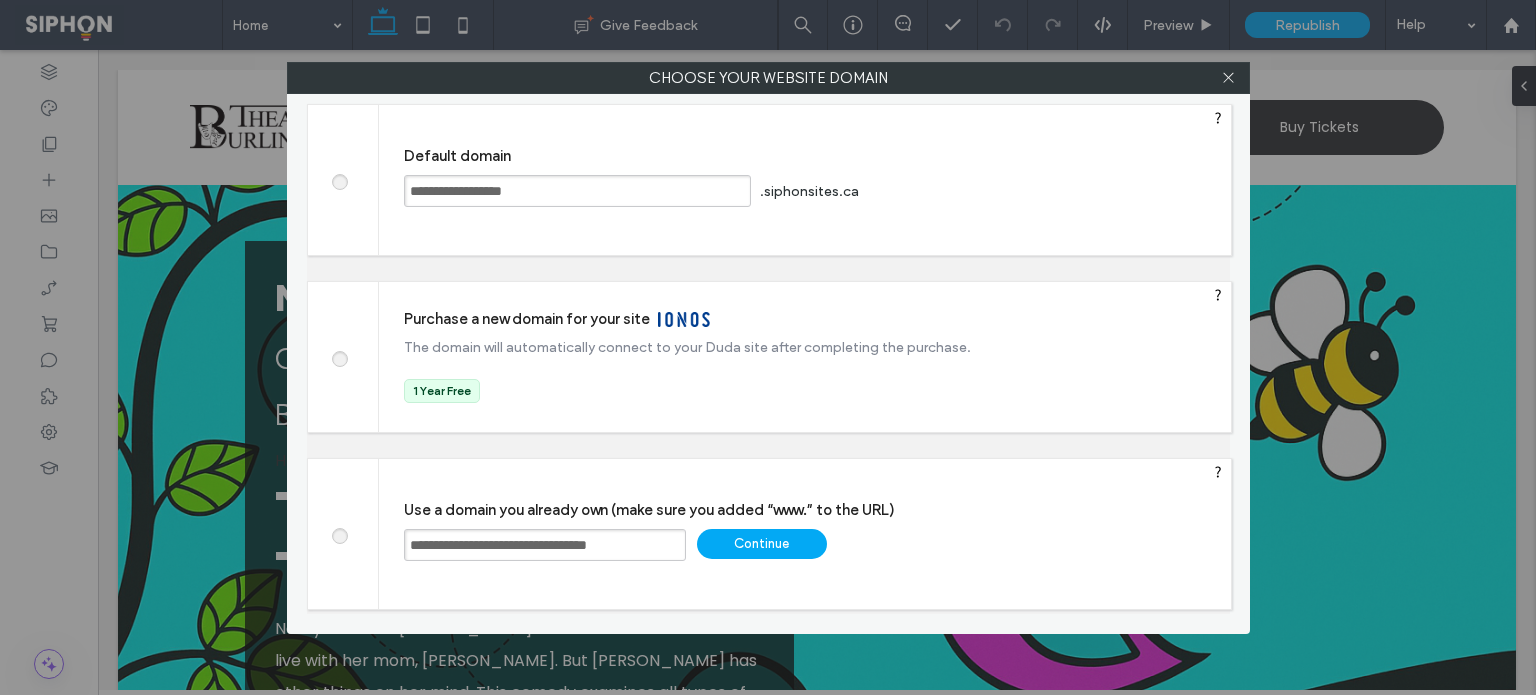 click on "Continue" at bounding box center (762, 544) 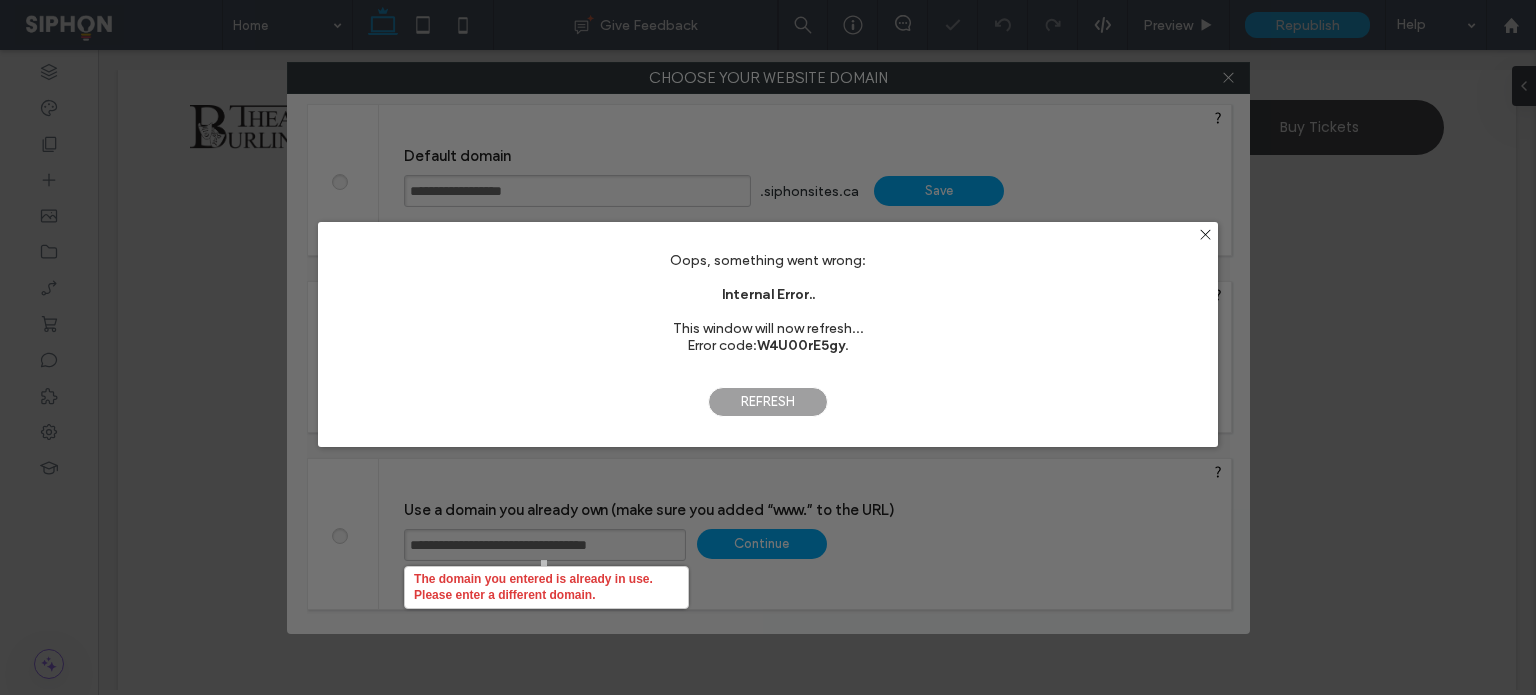 scroll, scrollTop: 0, scrollLeft: 0, axis: both 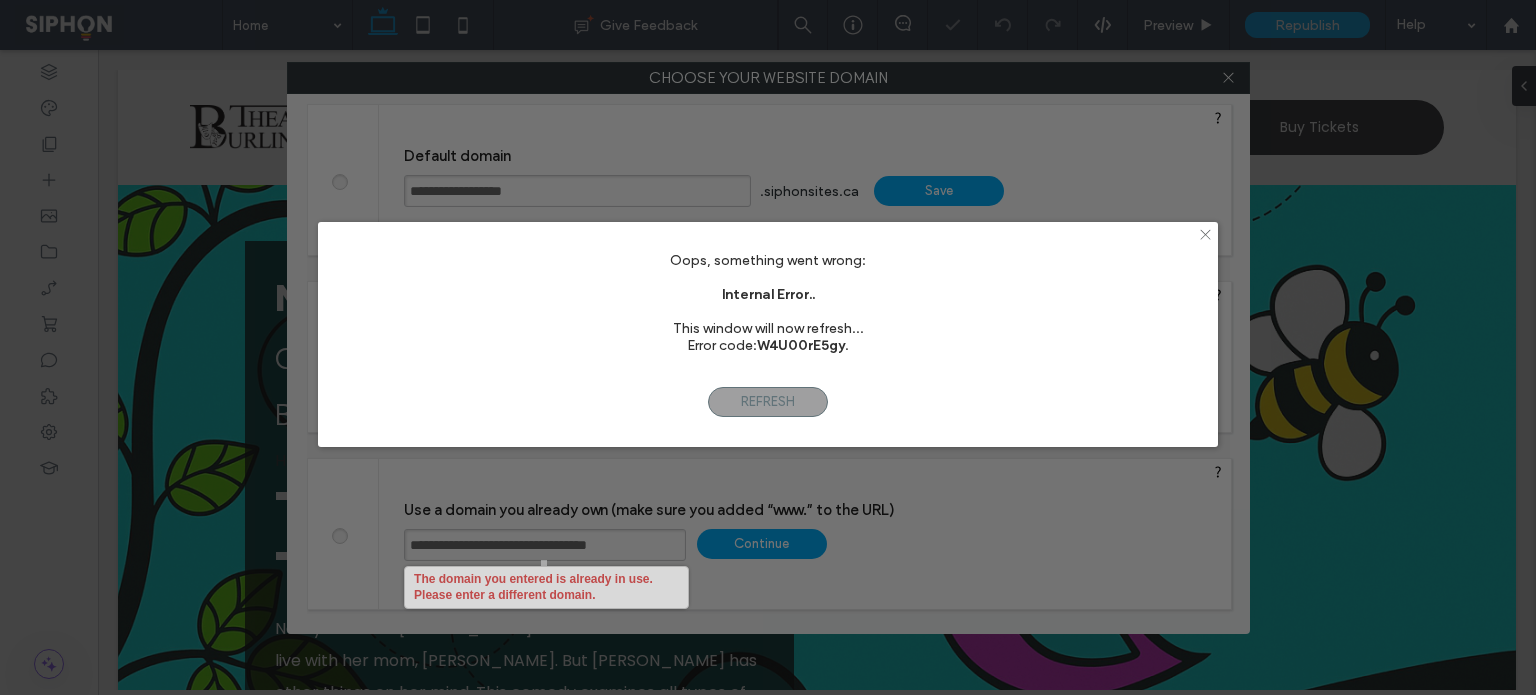 click 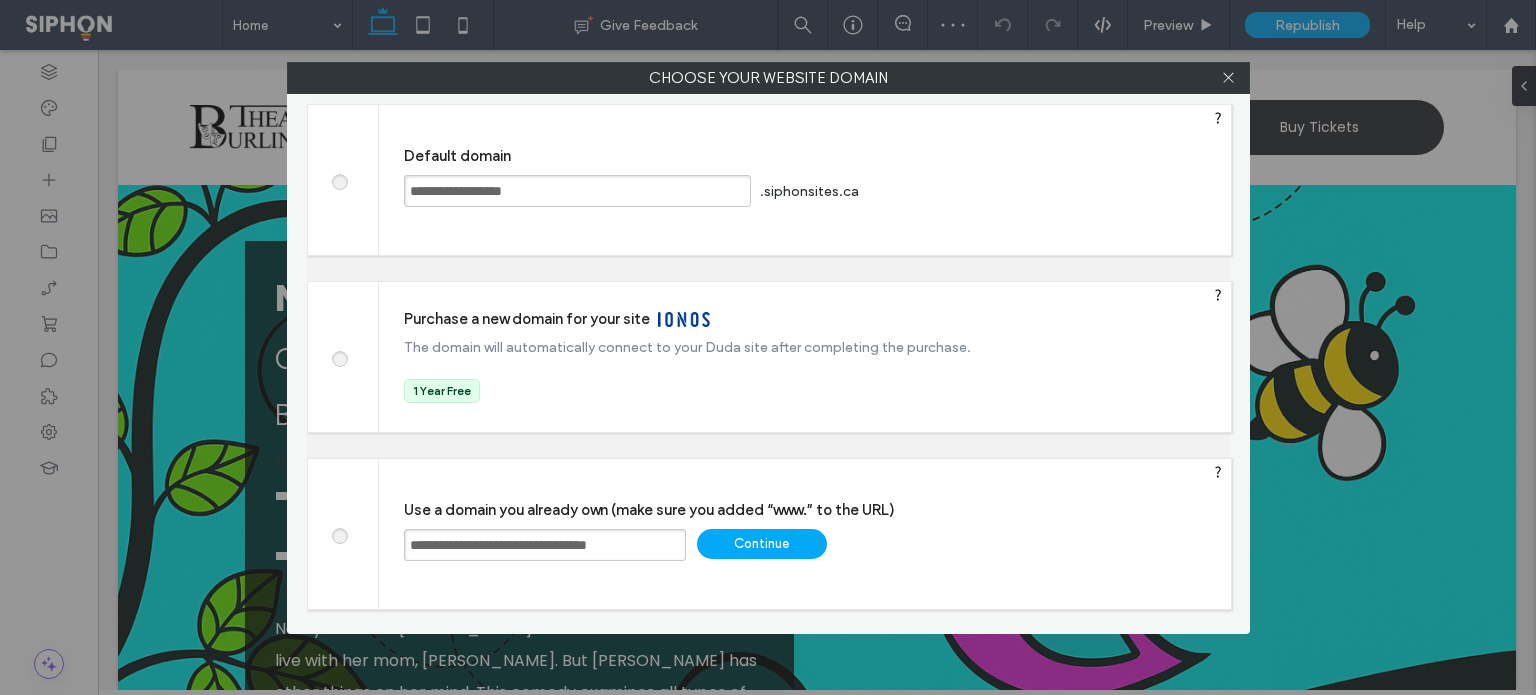 drag, startPoint x: 459, startPoint y: 543, endPoint x: 236, endPoint y: 525, distance: 223.72528 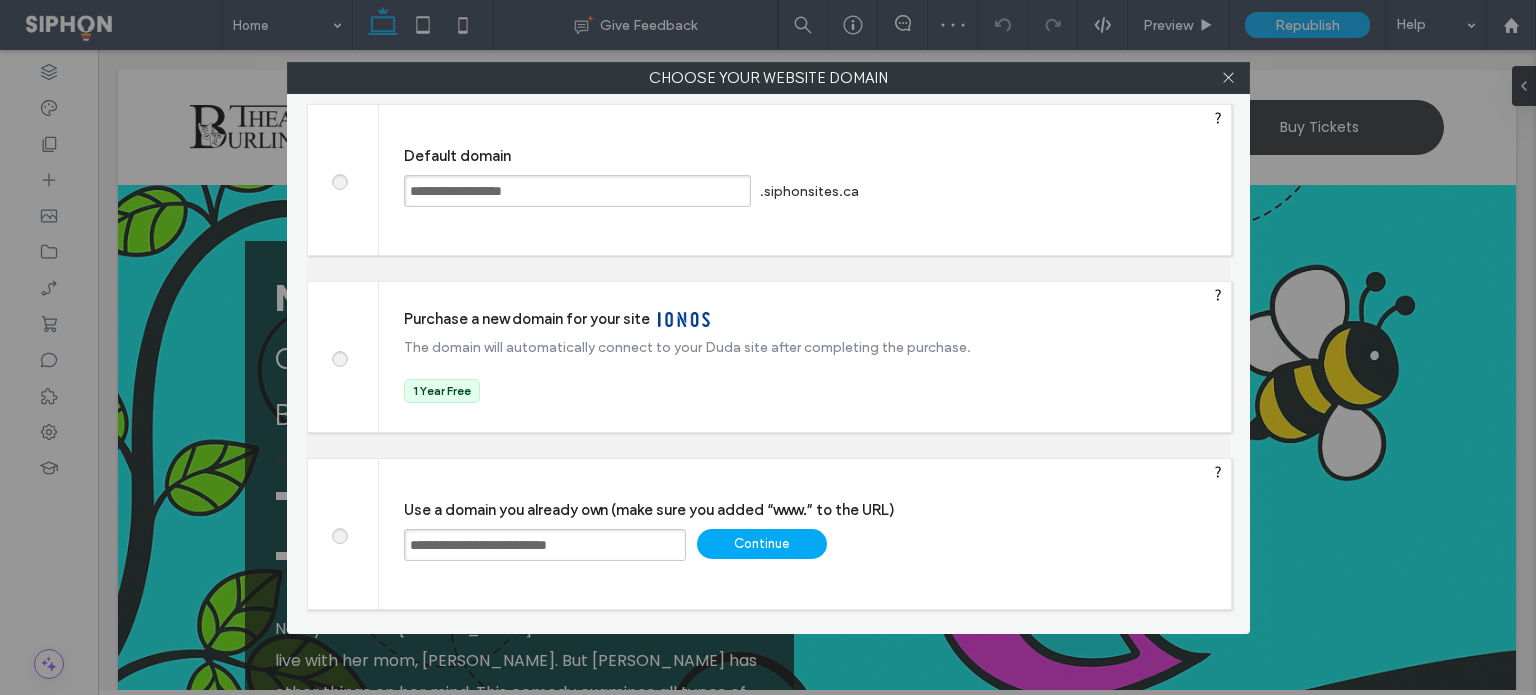 type on "**********" 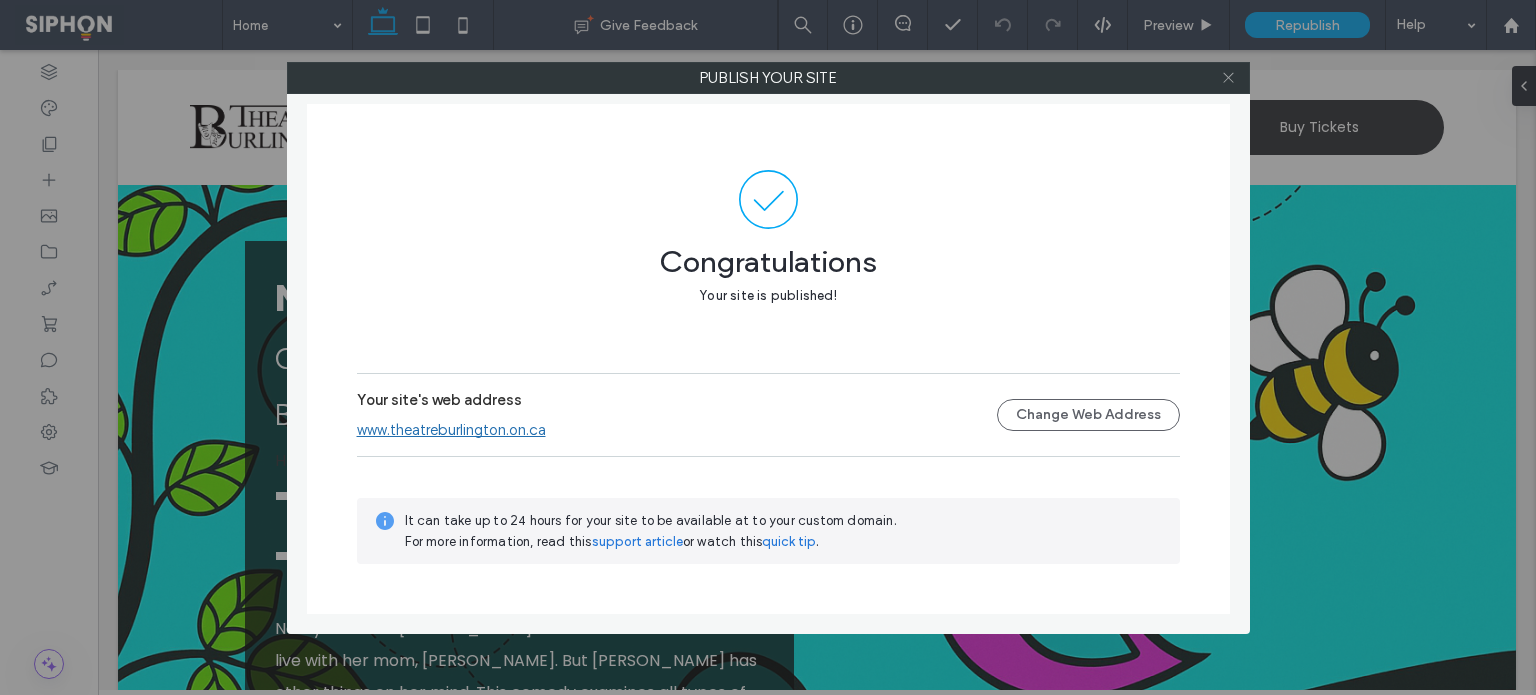 click 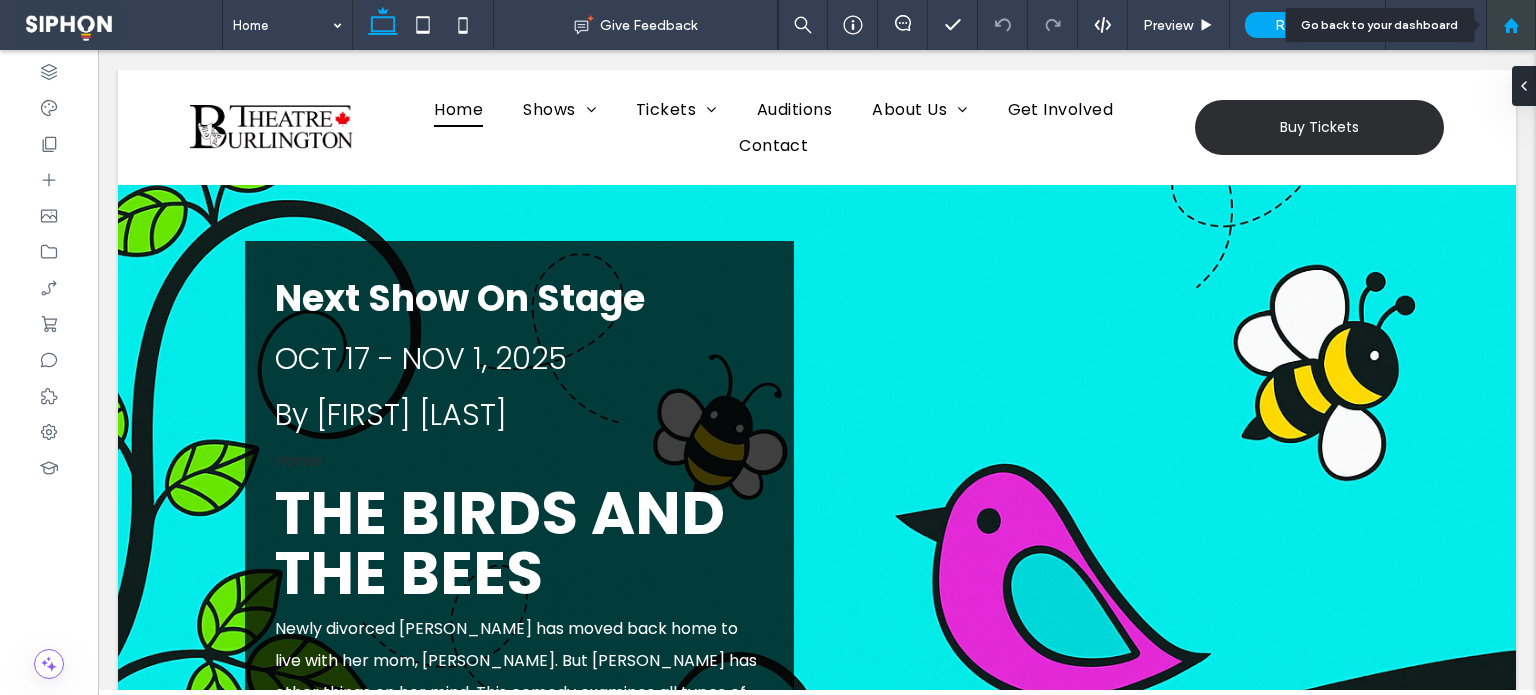 click 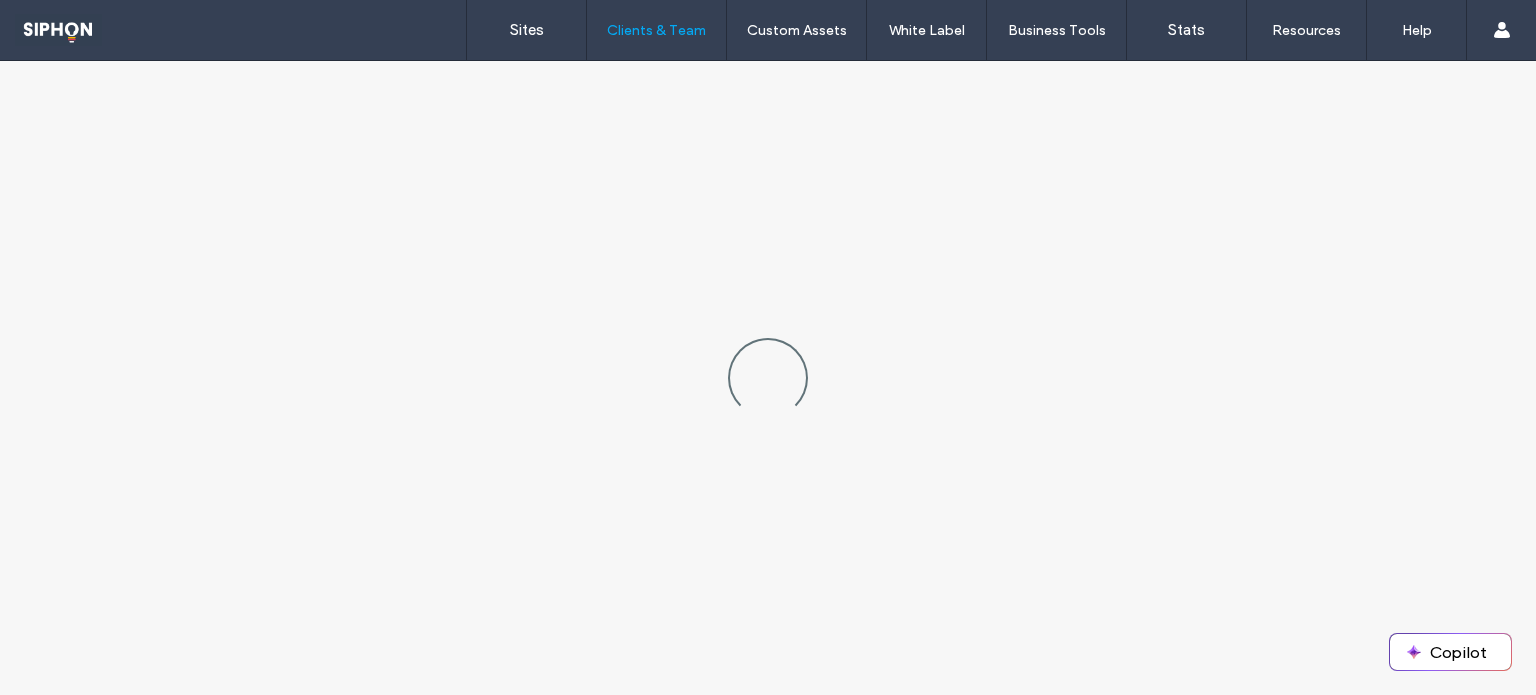 scroll, scrollTop: 0, scrollLeft: 0, axis: both 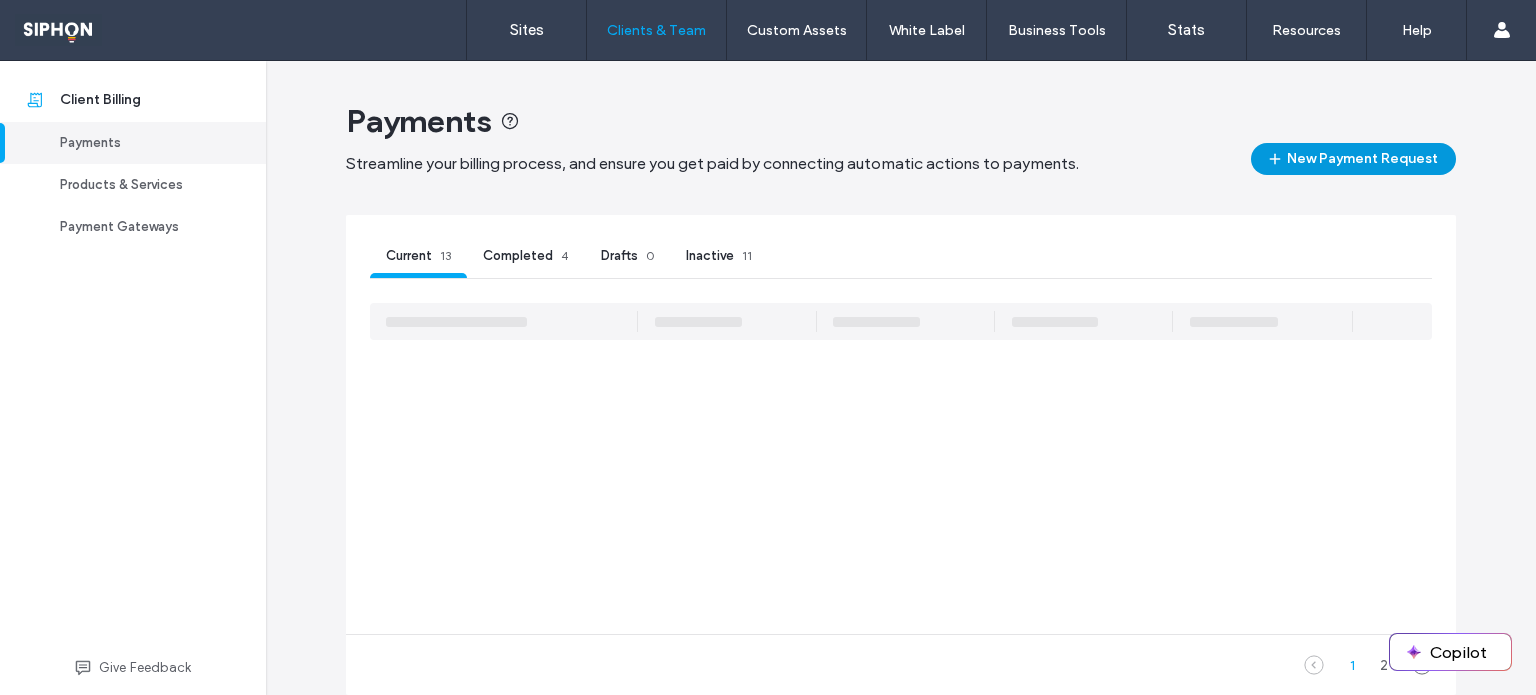 click on "New Payment Request" at bounding box center [1353, 159] 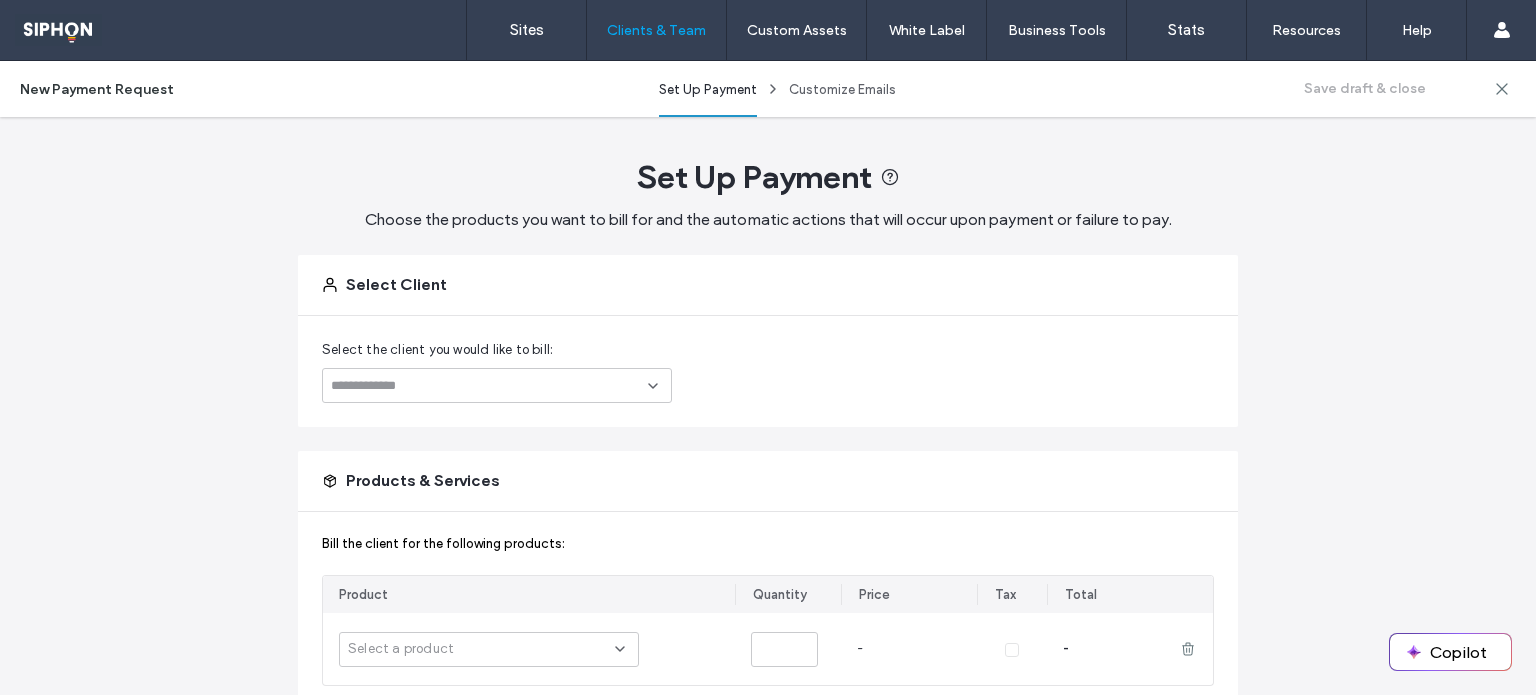 click at bounding box center [489, 386] 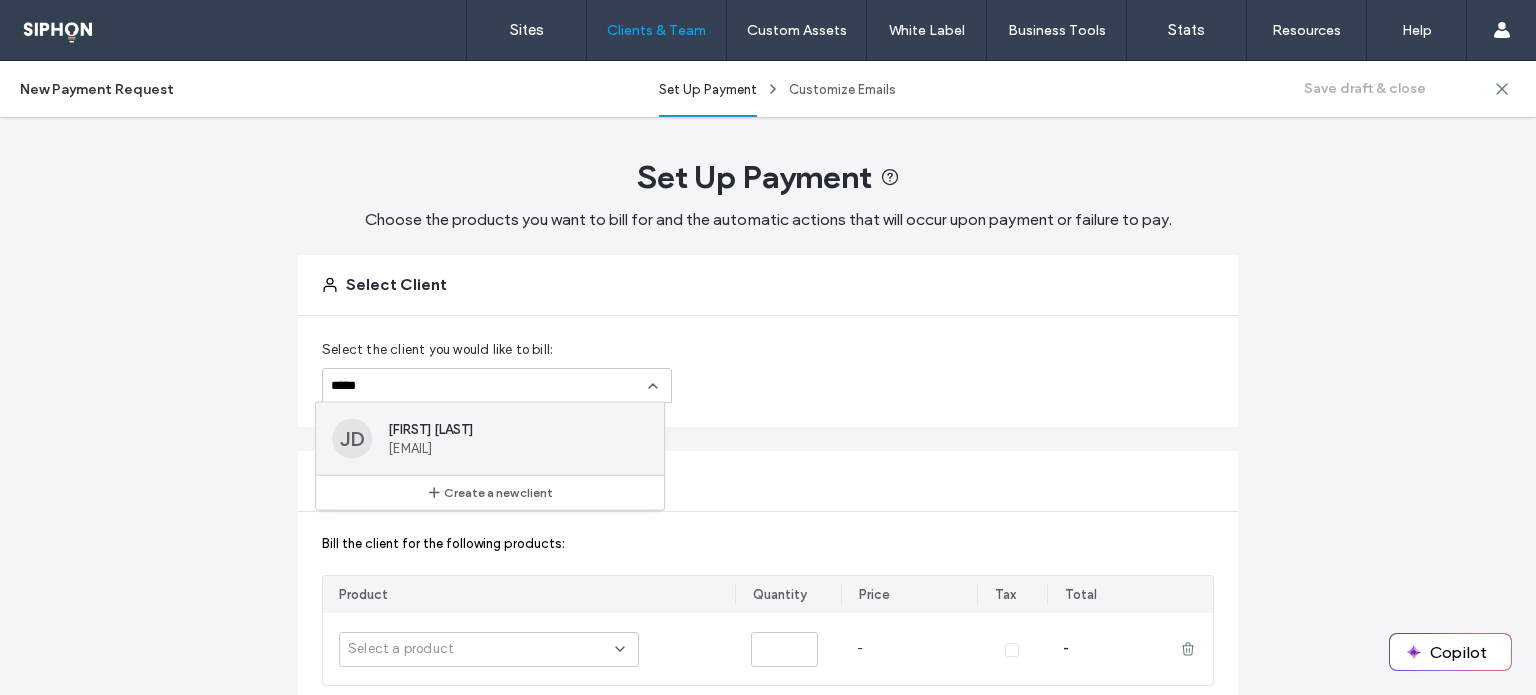 type on "*****" 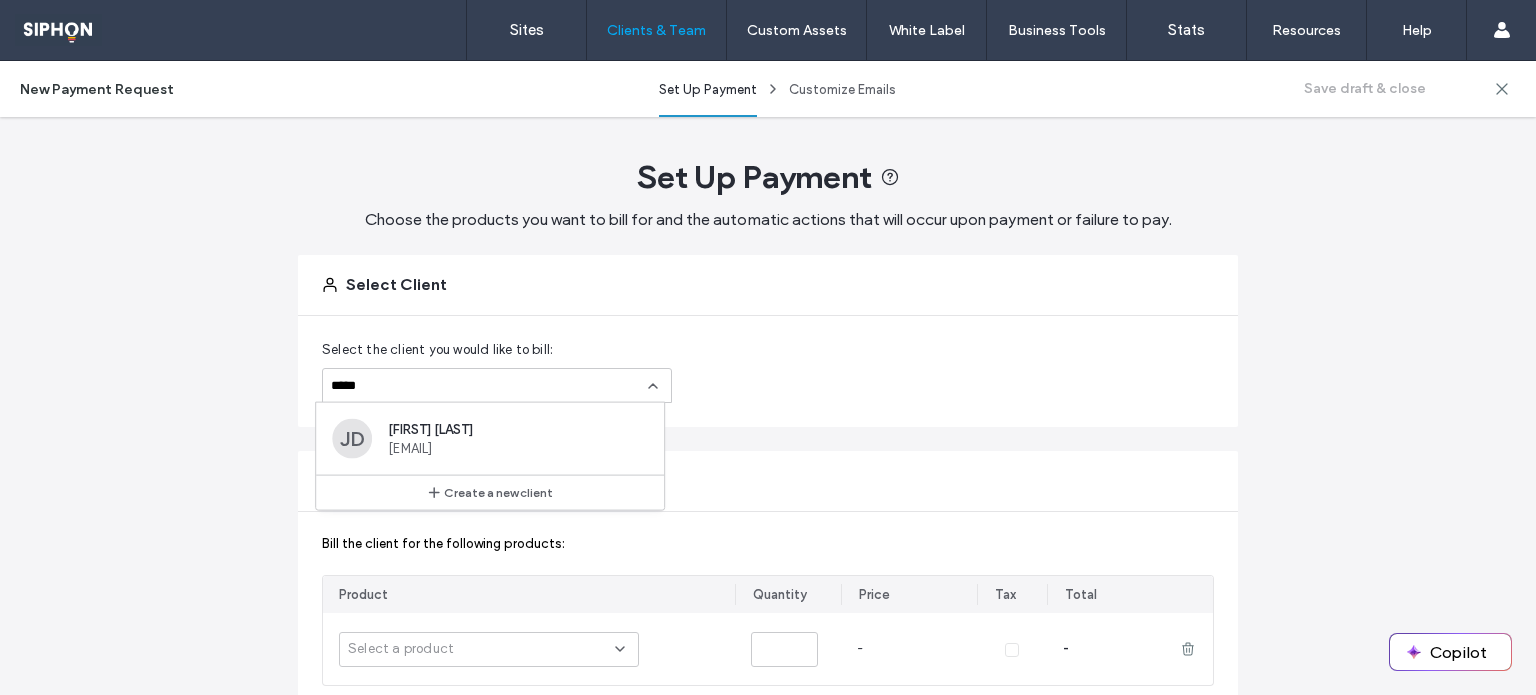 click on "[FIRST] [LAST]" at bounding box center [514, 429] 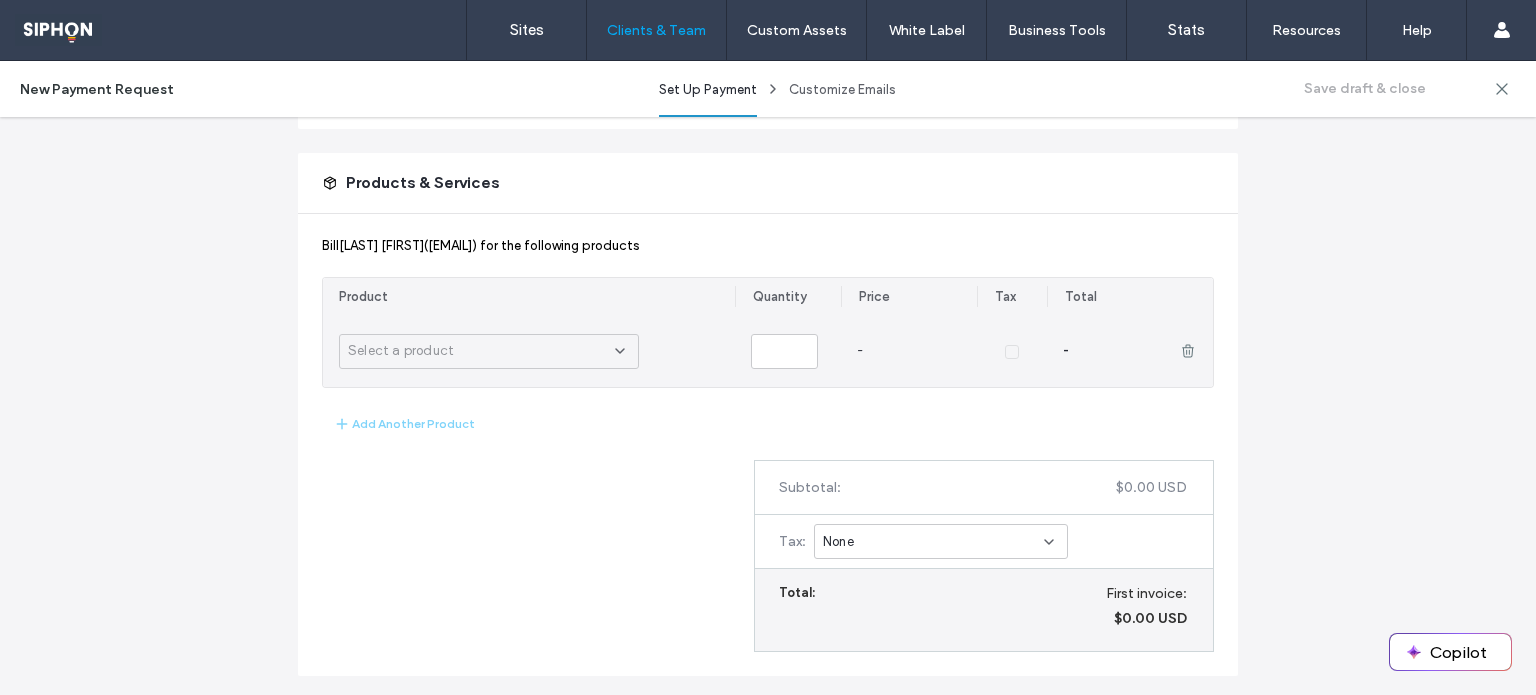 scroll, scrollTop: 300, scrollLeft: 0, axis: vertical 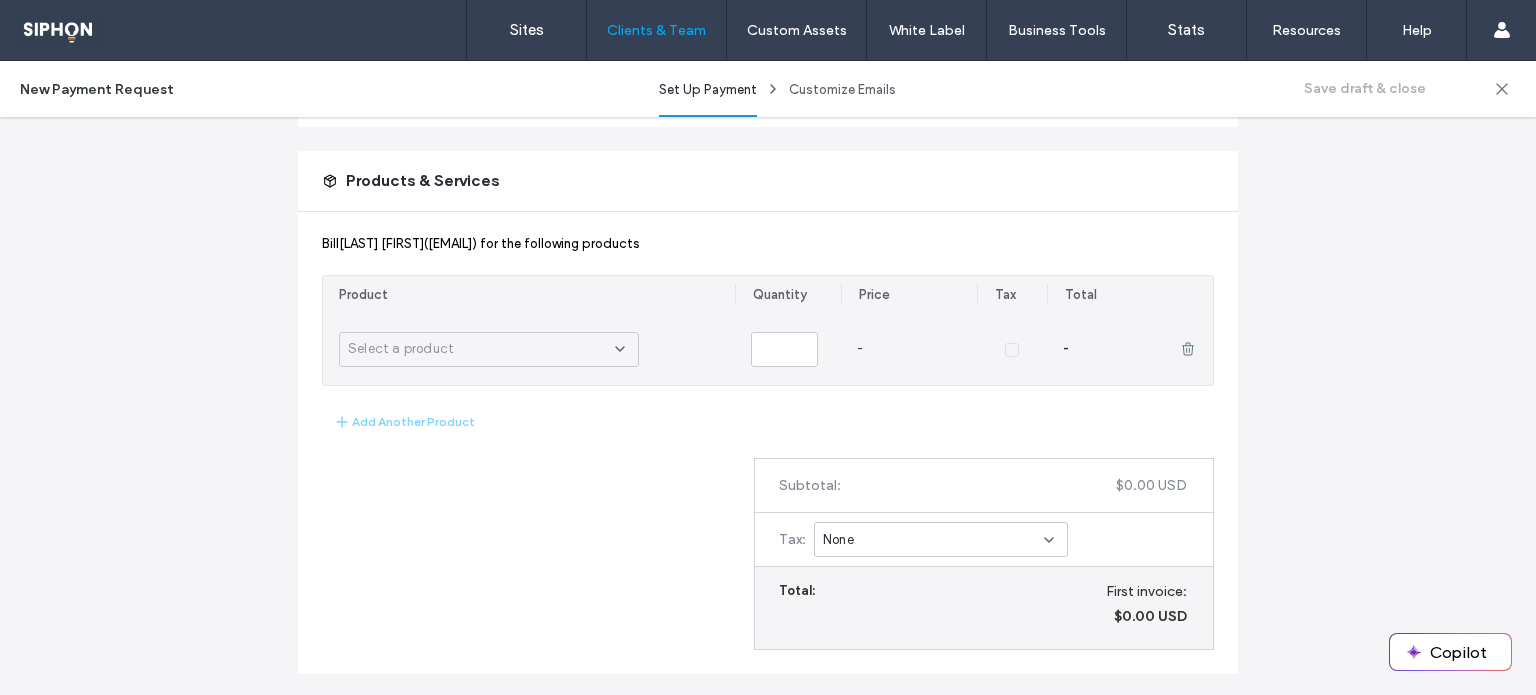 click on "Select a product" at bounding box center (481, 349) 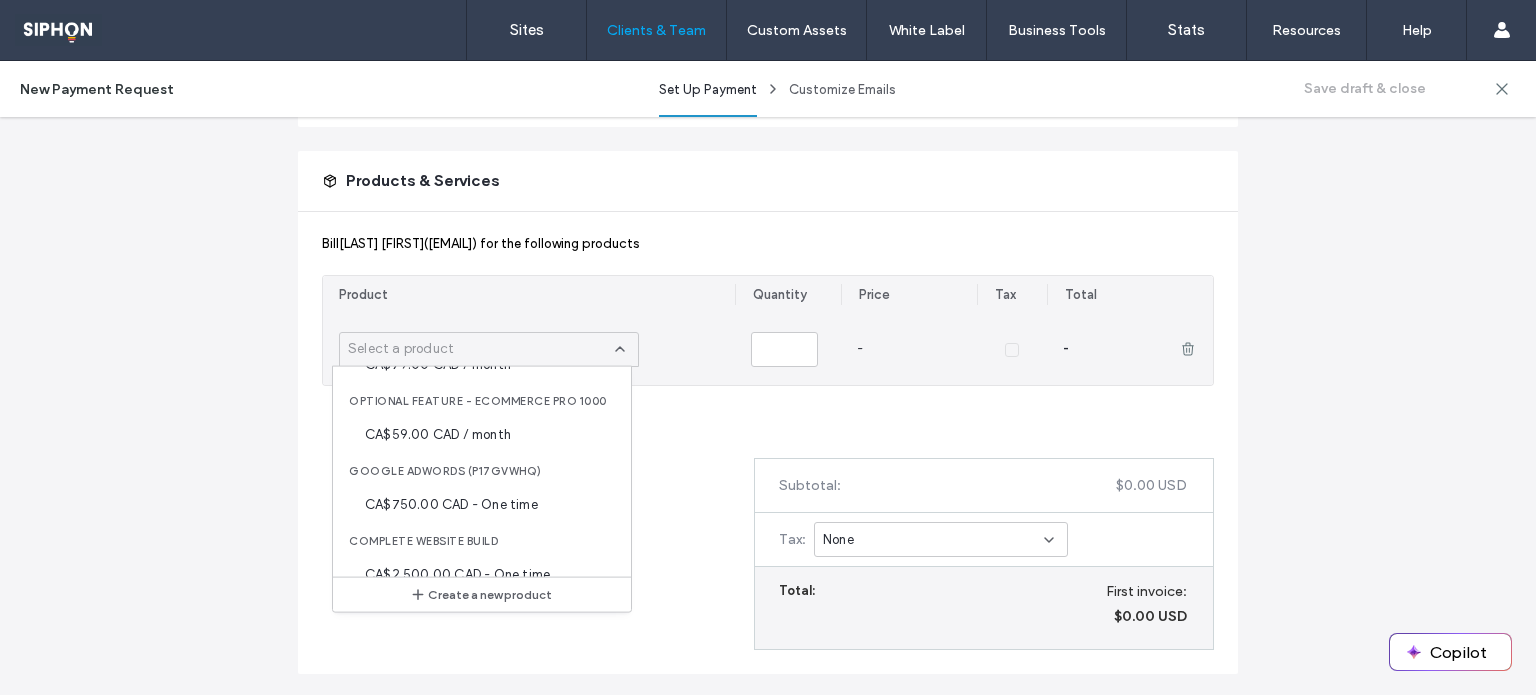 scroll, scrollTop: 200, scrollLeft: 0, axis: vertical 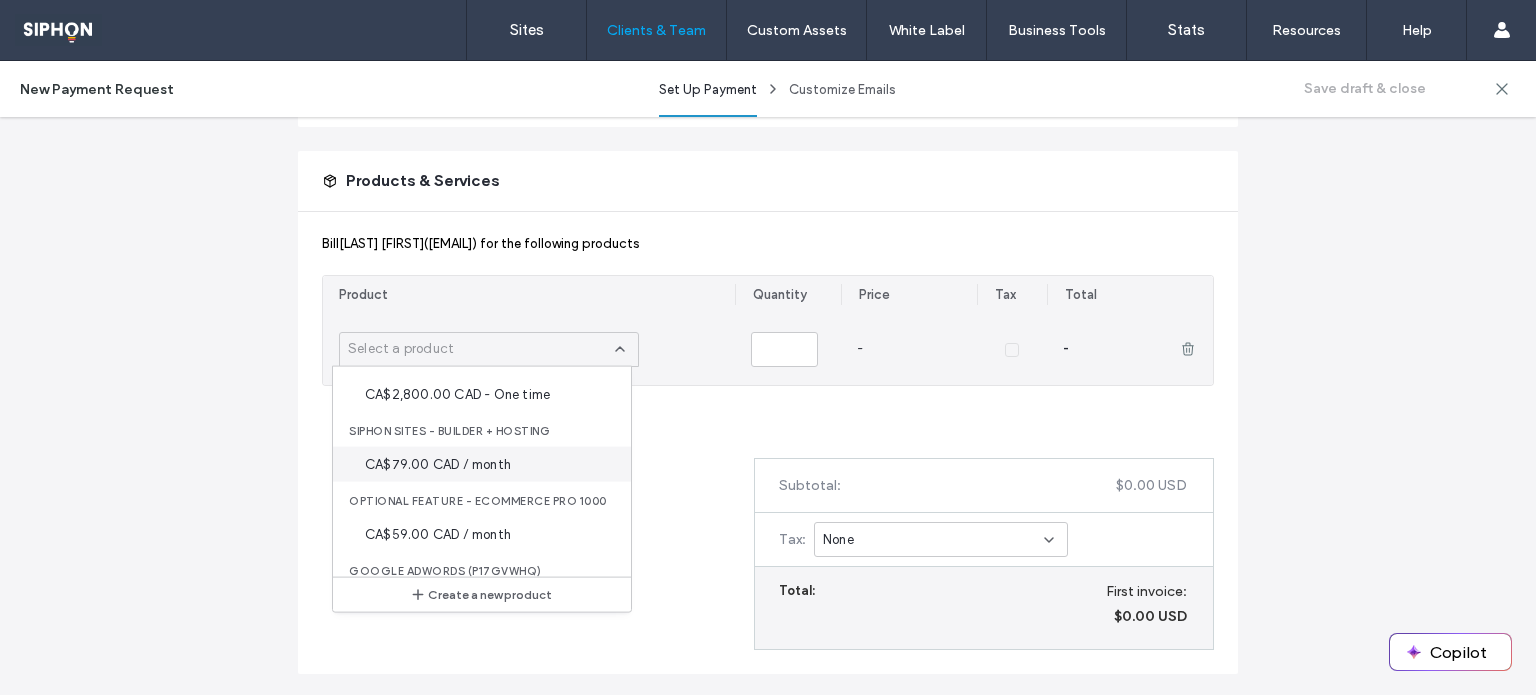 click on "CA$79.00 CAD / month" at bounding box center [438, 464] 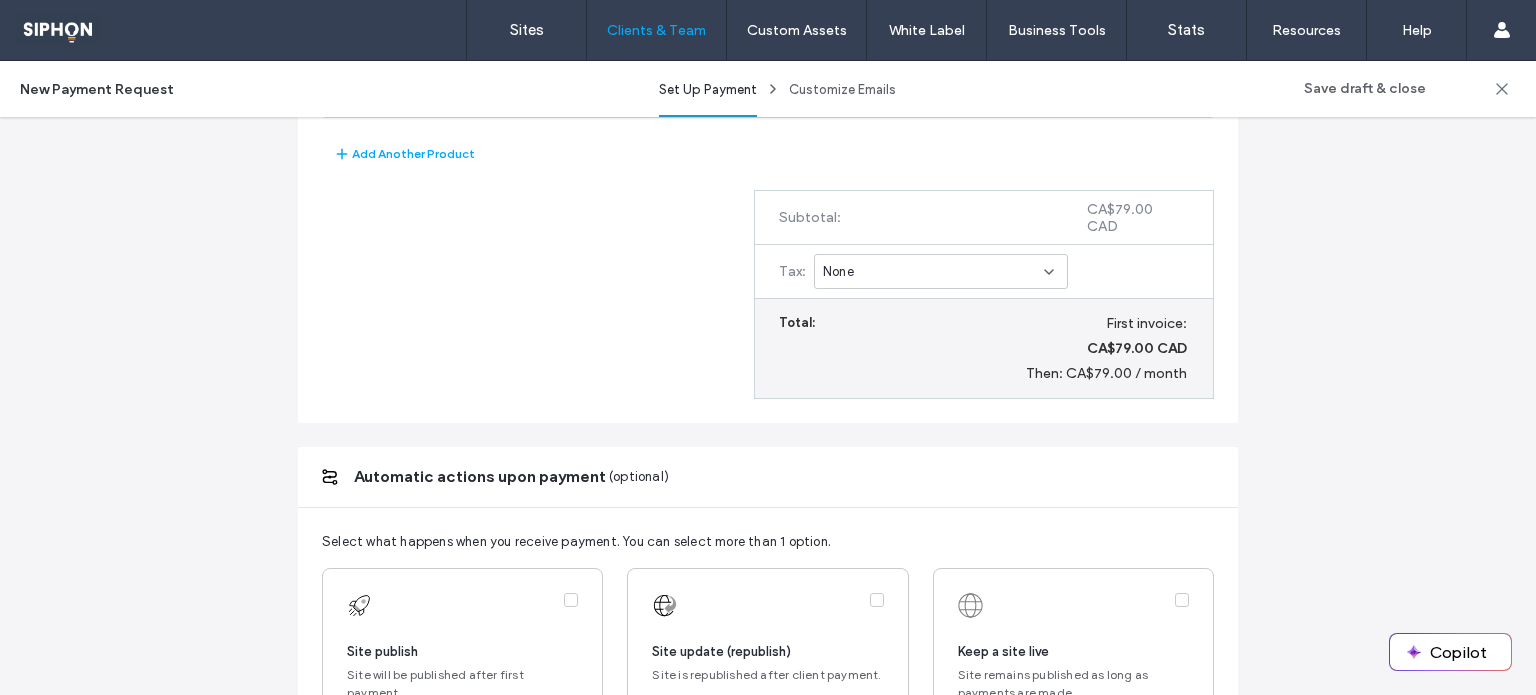 scroll, scrollTop: 600, scrollLeft: 0, axis: vertical 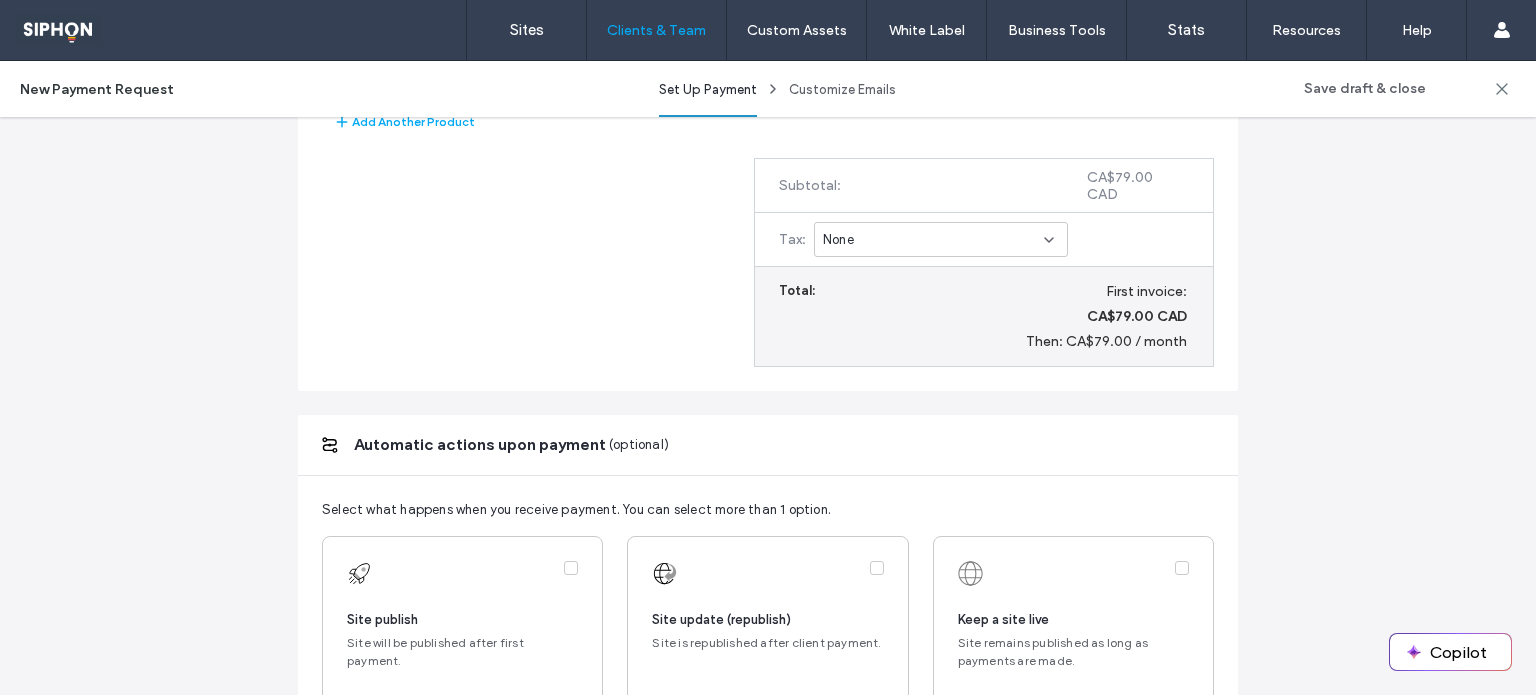 click on "None" at bounding box center [941, 239] 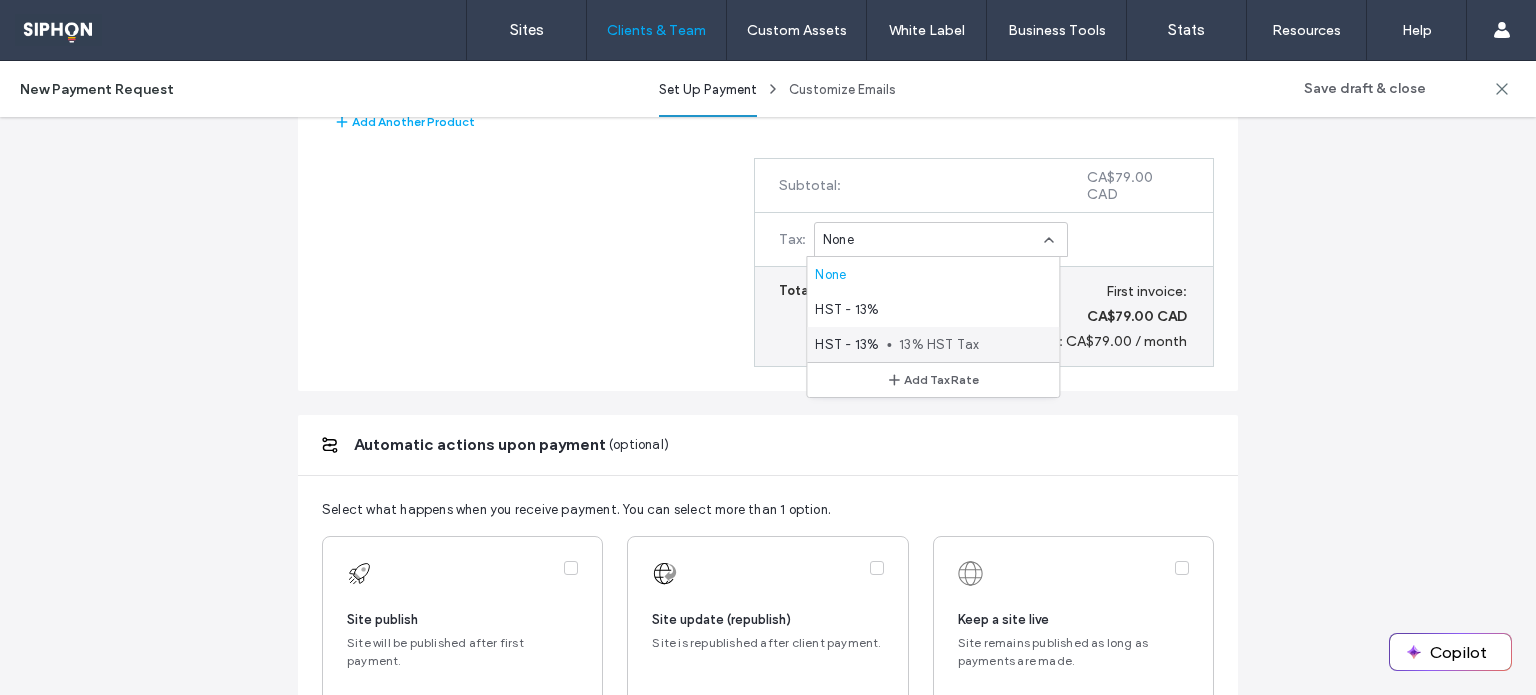 click on "13% HST Tax" at bounding box center [971, 345] 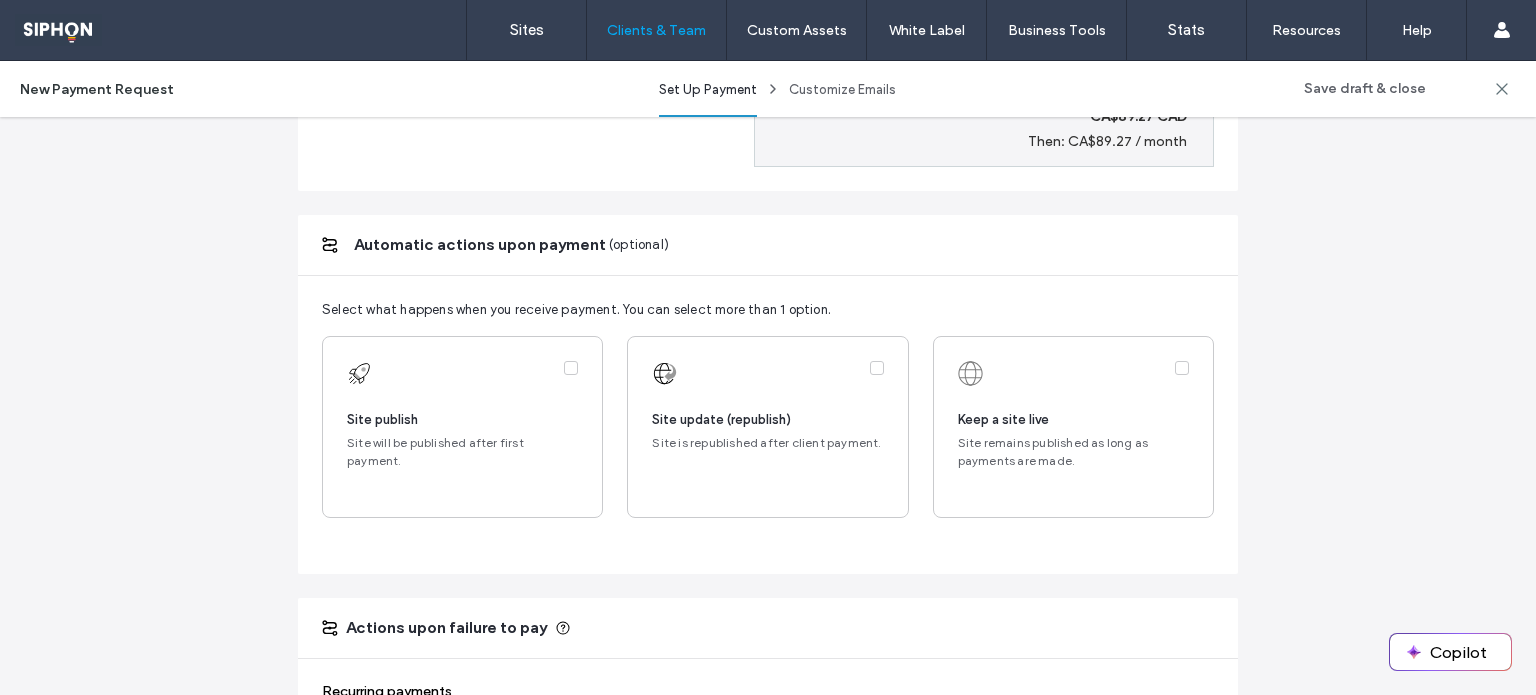 scroll, scrollTop: 900, scrollLeft: 0, axis: vertical 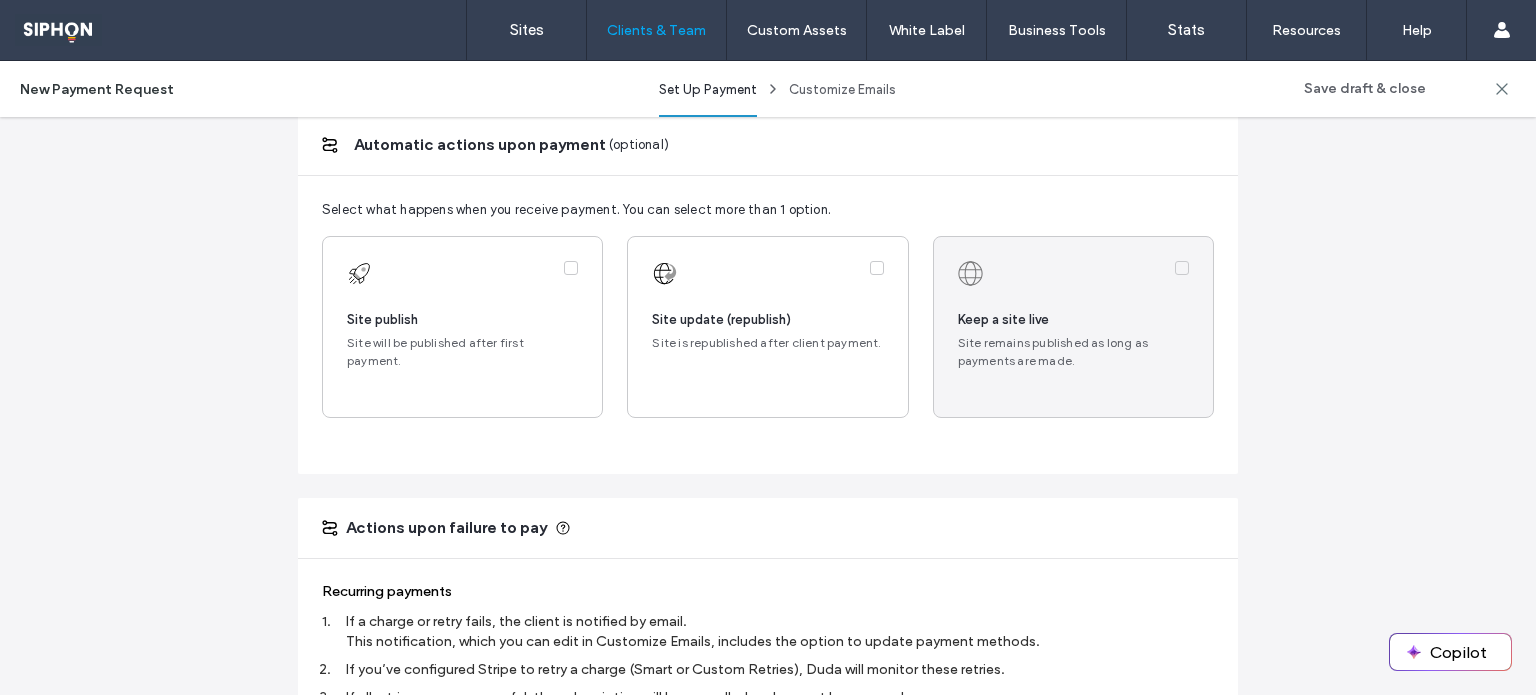 click at bounding box center (1073, 327) 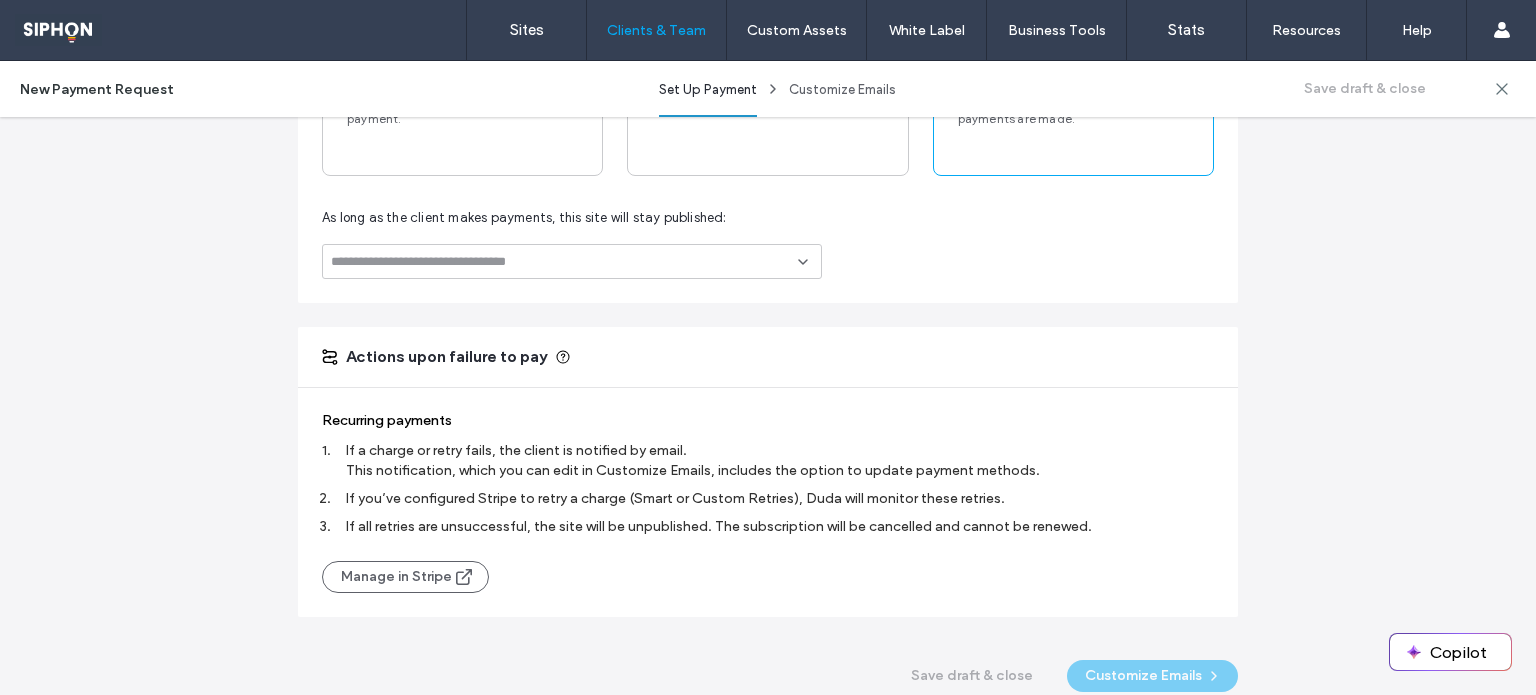 scroll, scrollTop: 1004, scrollLeft: 0, axis: vertical 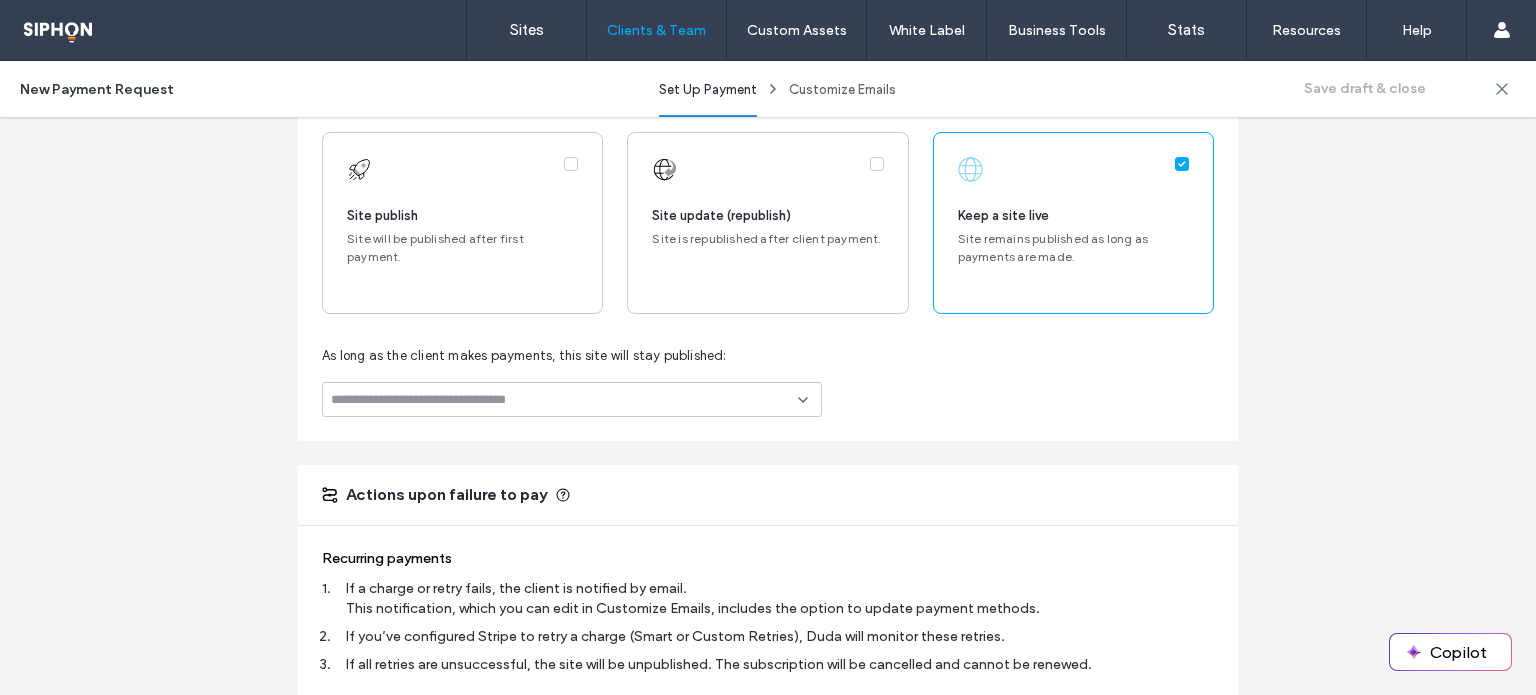 click at bounding box center [564, 400] 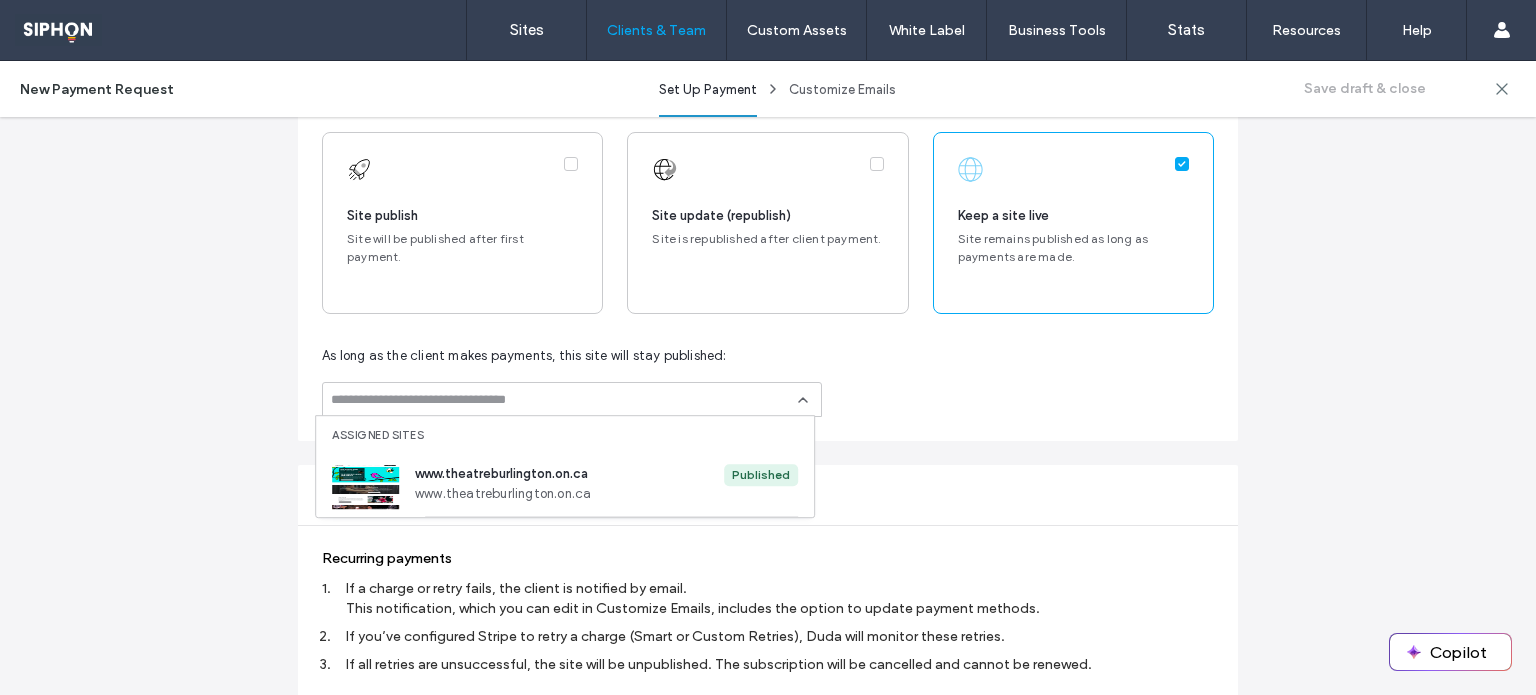 click on "www.theatreburlington.on.ca" at bounding box center [569, 494] 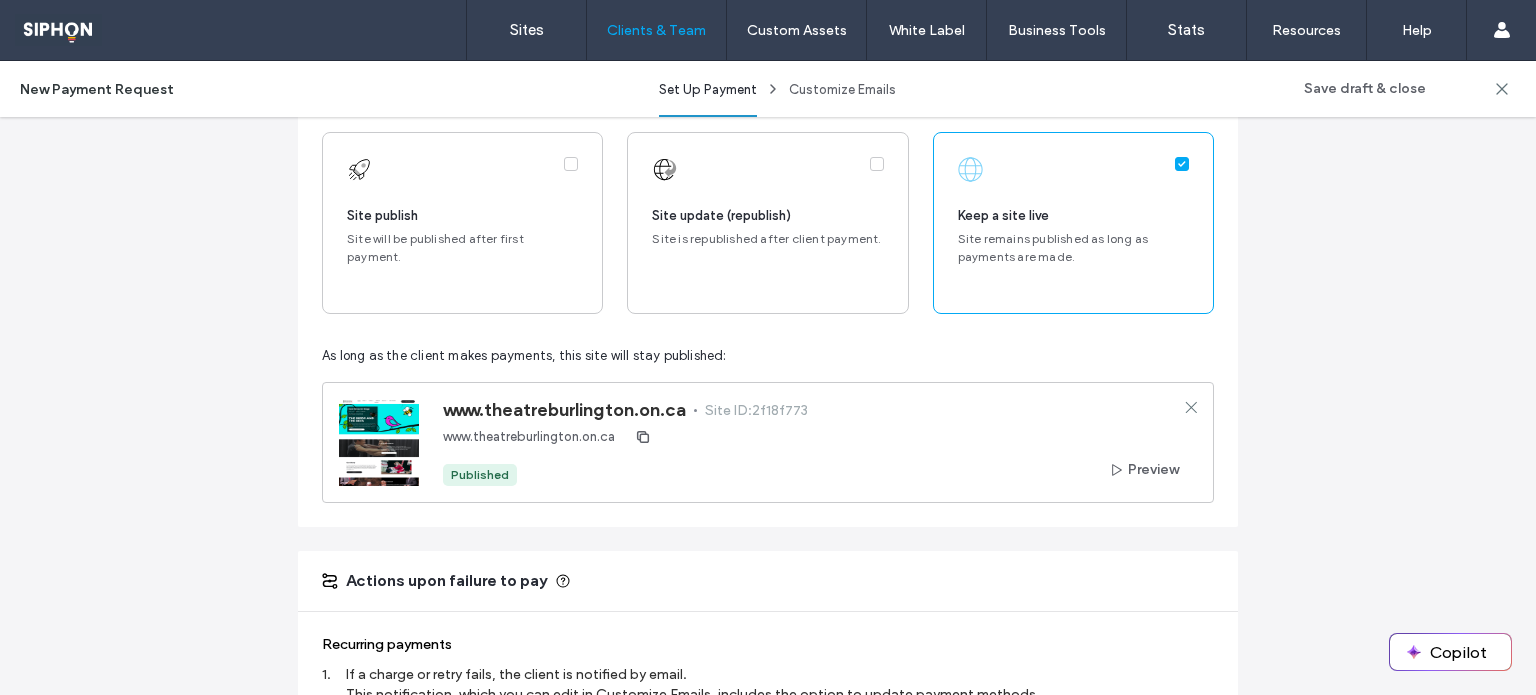 scroll, scrollTop: 1389, scrollLeft: 0, axis: vertical 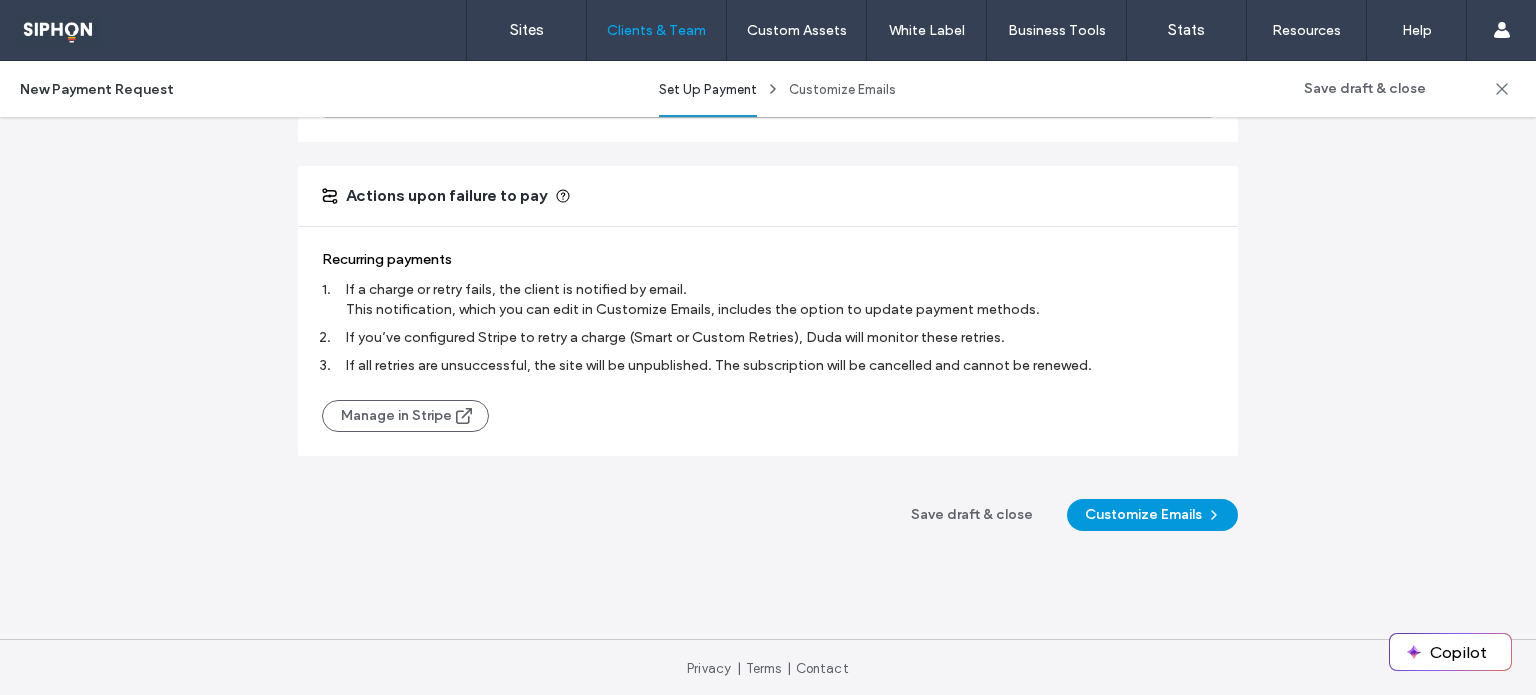 click on "Customize Emails" at bounding box center [1152, 515] 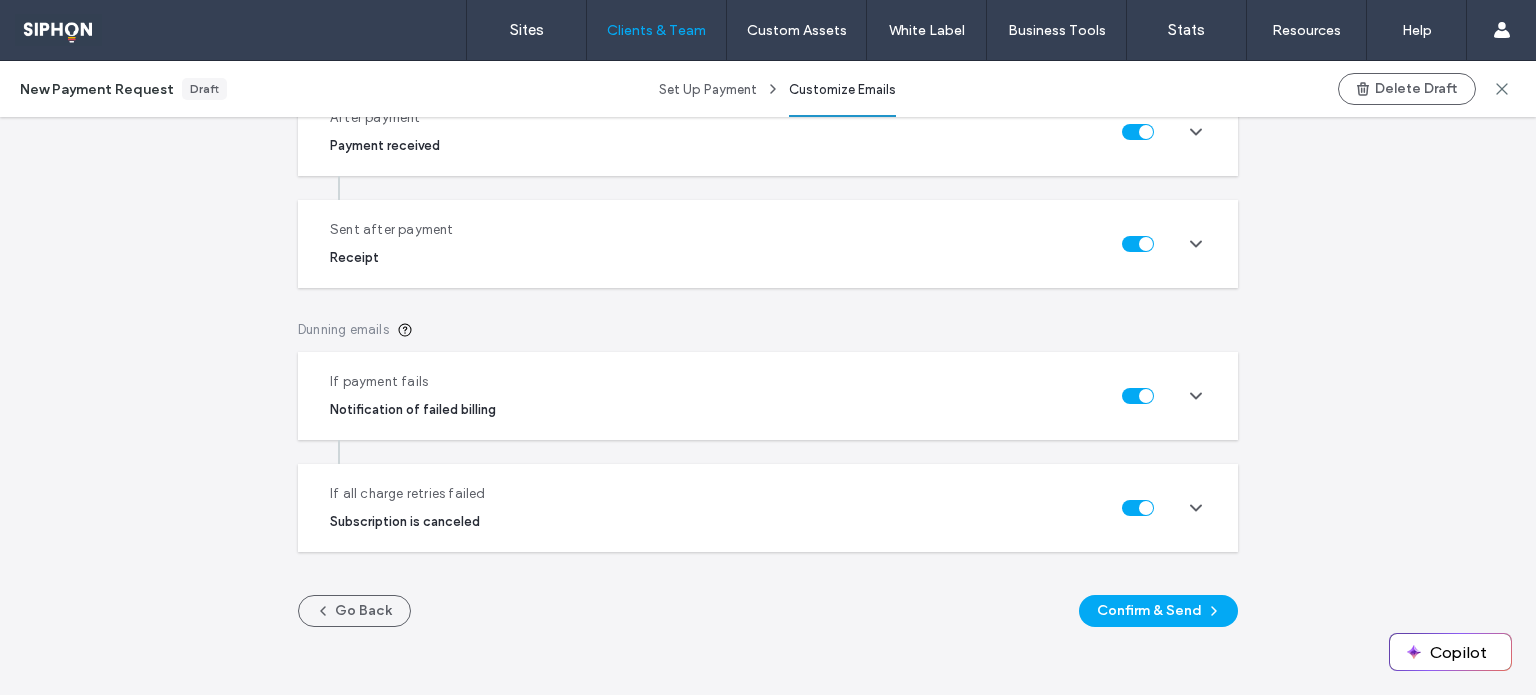 scroll, scrollTop: 440, scrollLeft: 0, axis: vertical 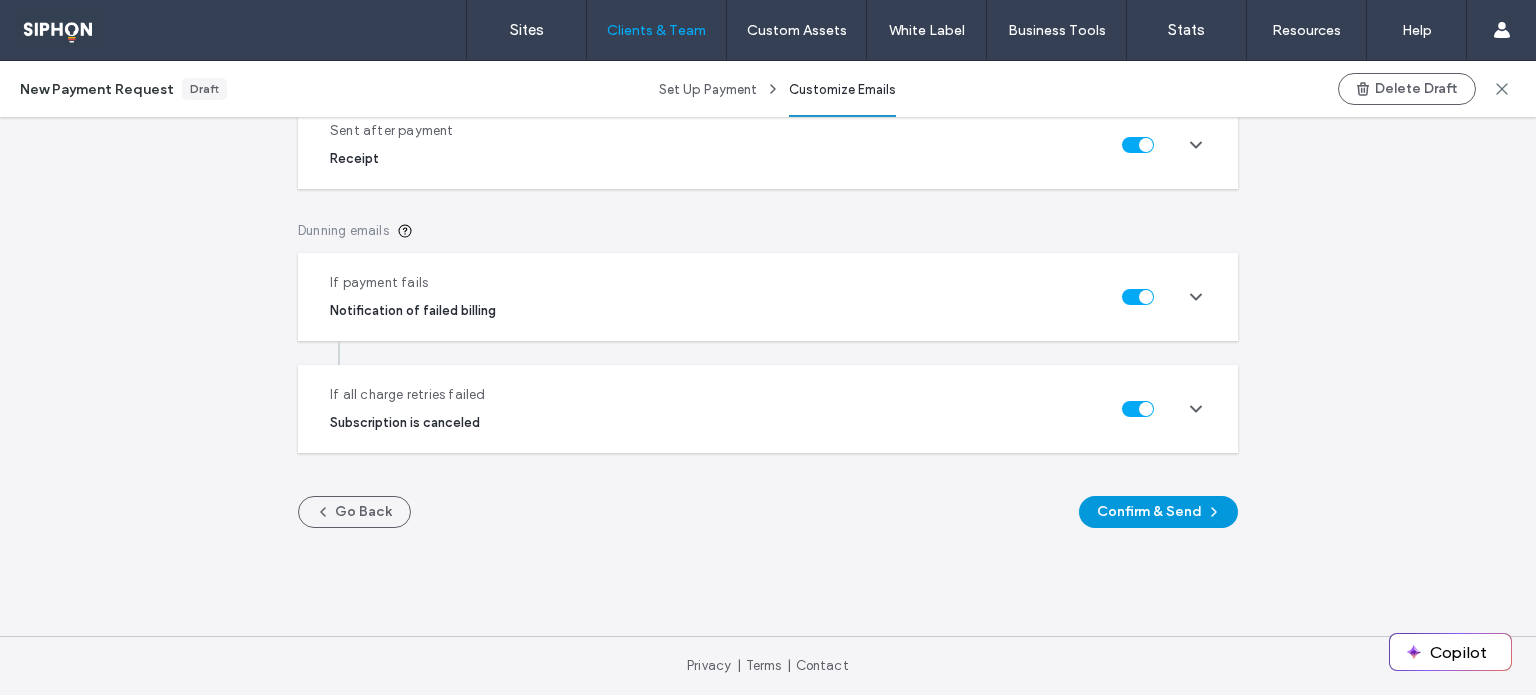 click on "Confirm & Send" at bounding box center [1158, 512] 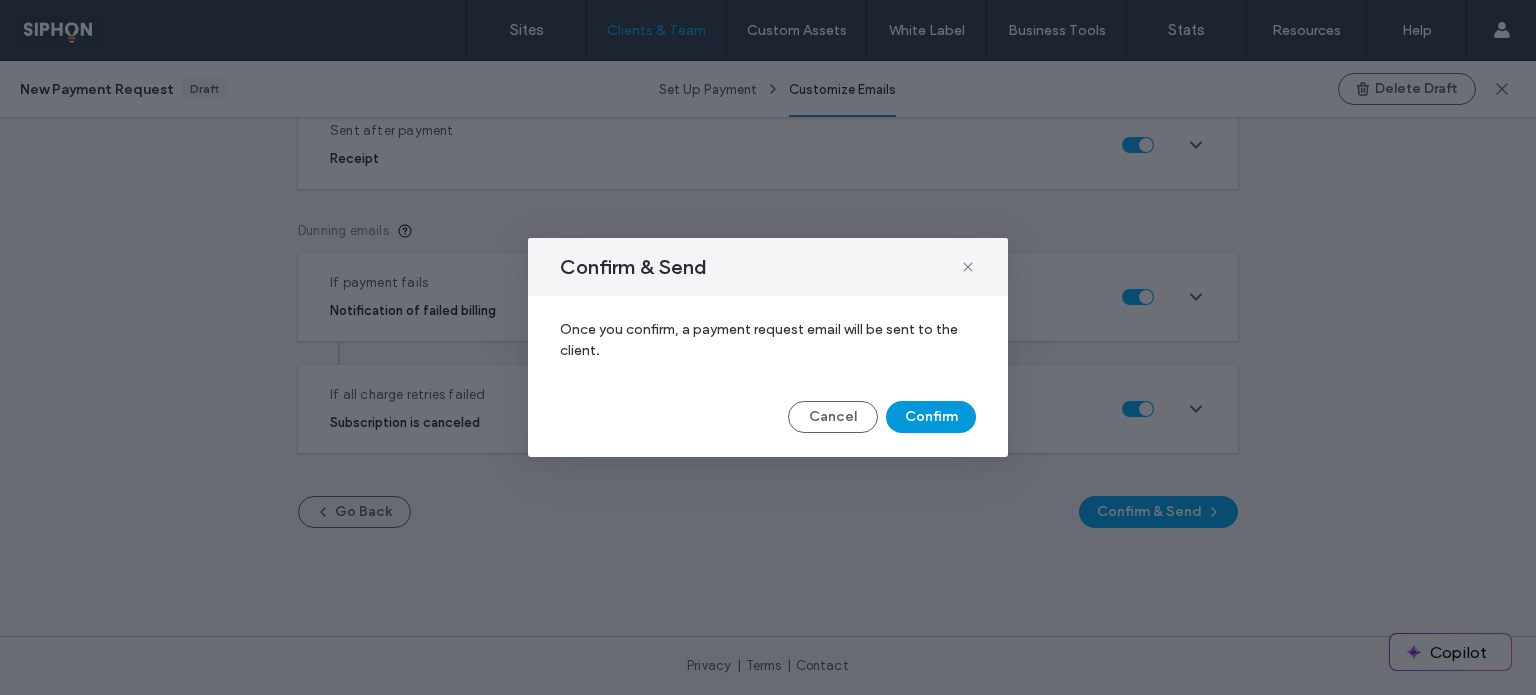 click on "Confirm" at bounding box center [931, 417] 